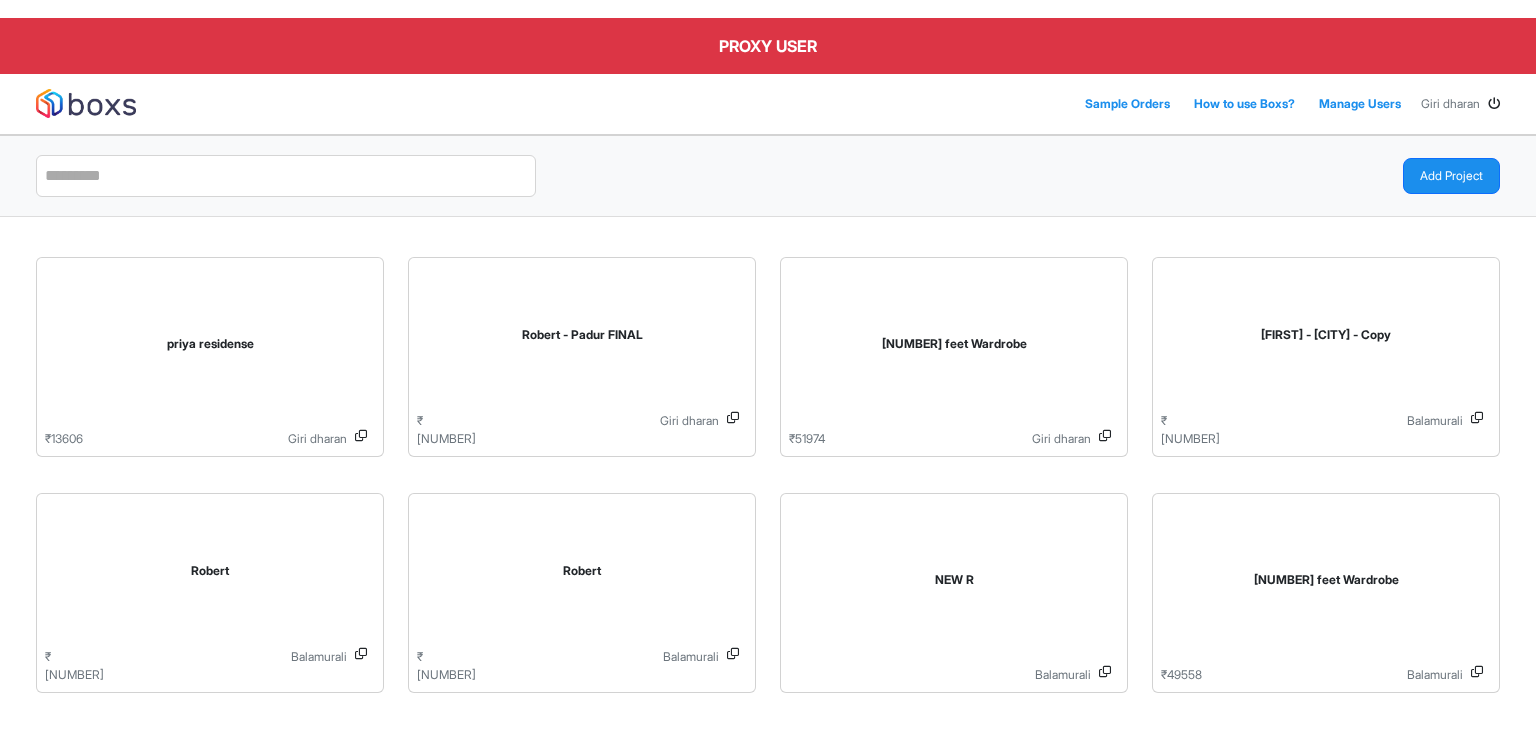 scroll, scrollTop: 0, scrollLeft: 0, axis: both 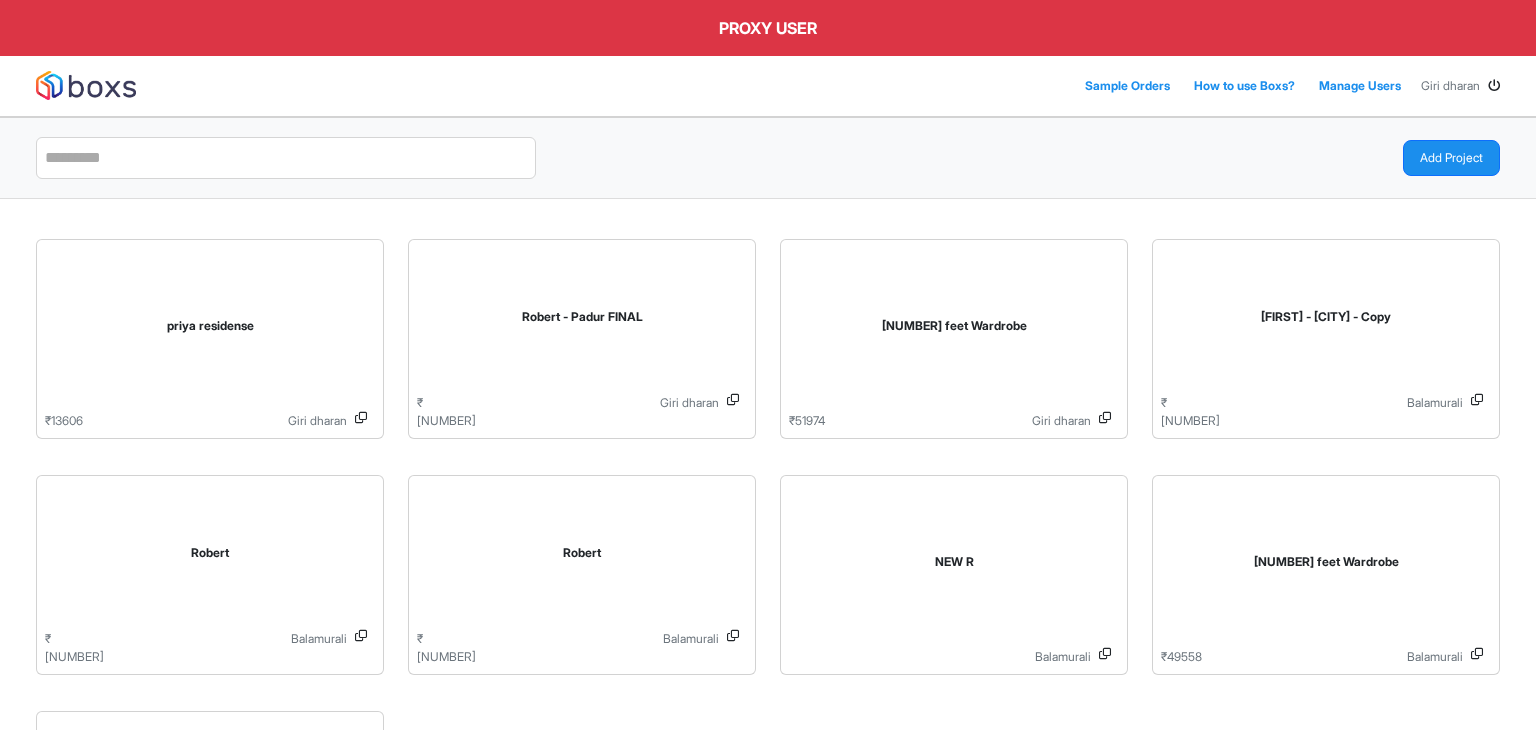 click at bounding box center [1494, 86] 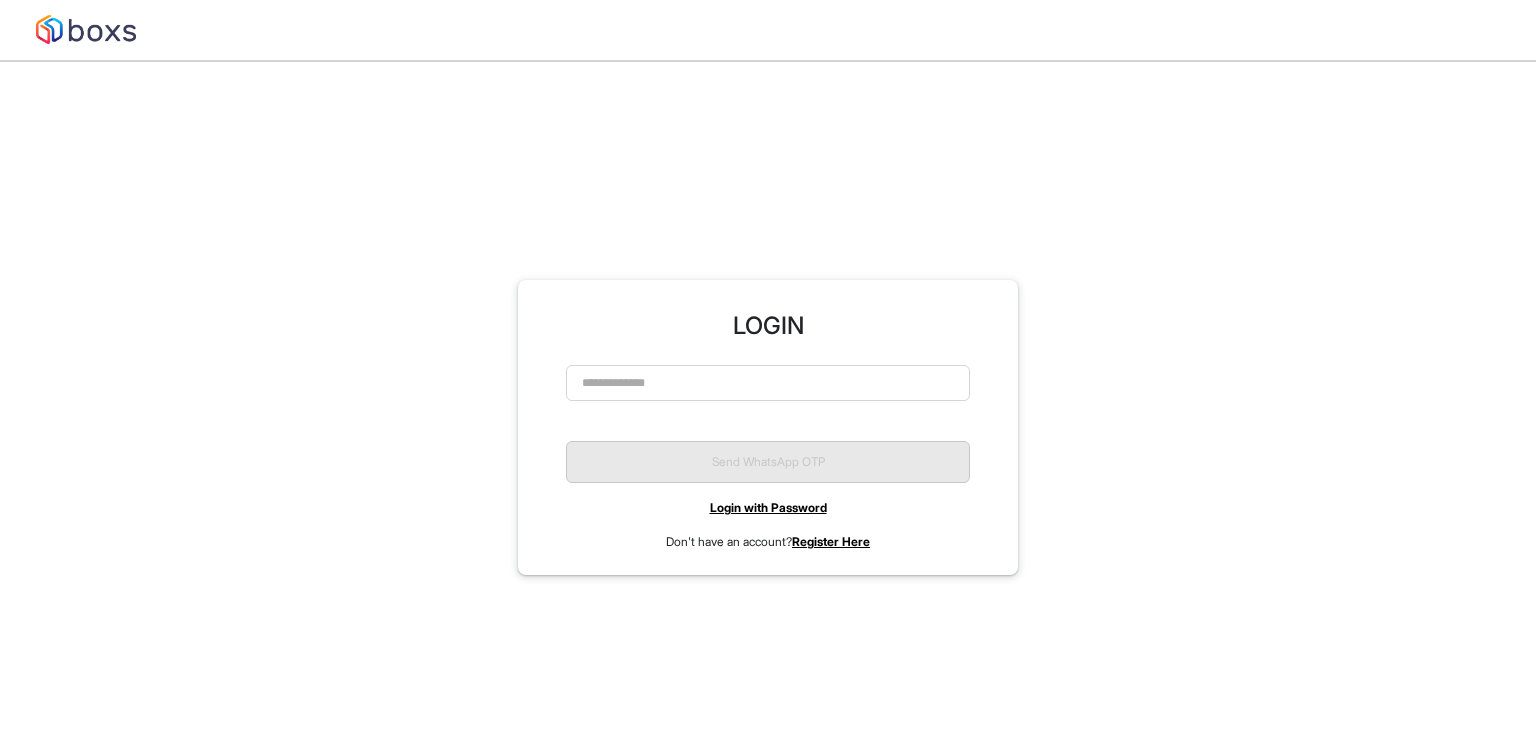 click on "Login with Password" at bounding box center [768, 507] 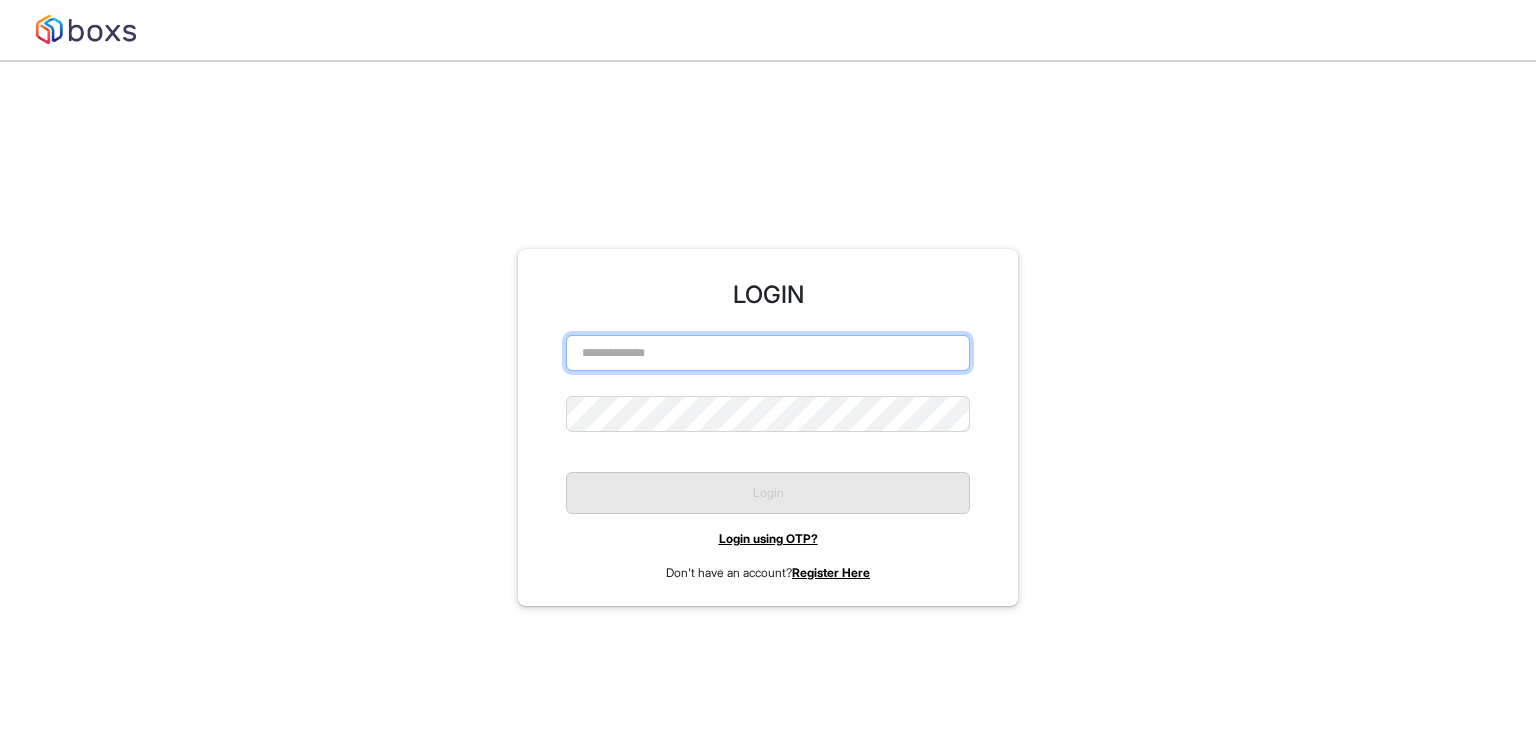 click at bounding box center [768, 353] 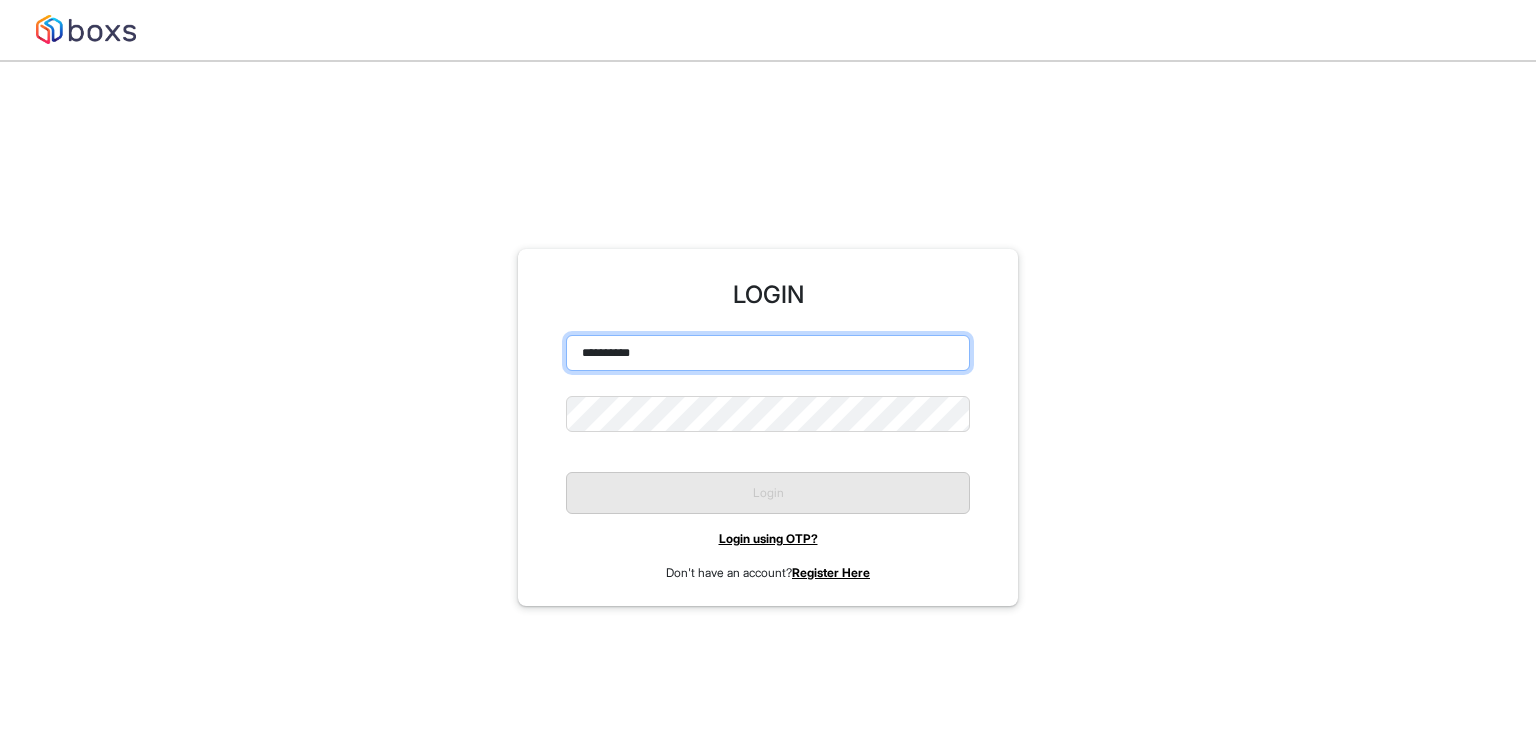 type on "**********" 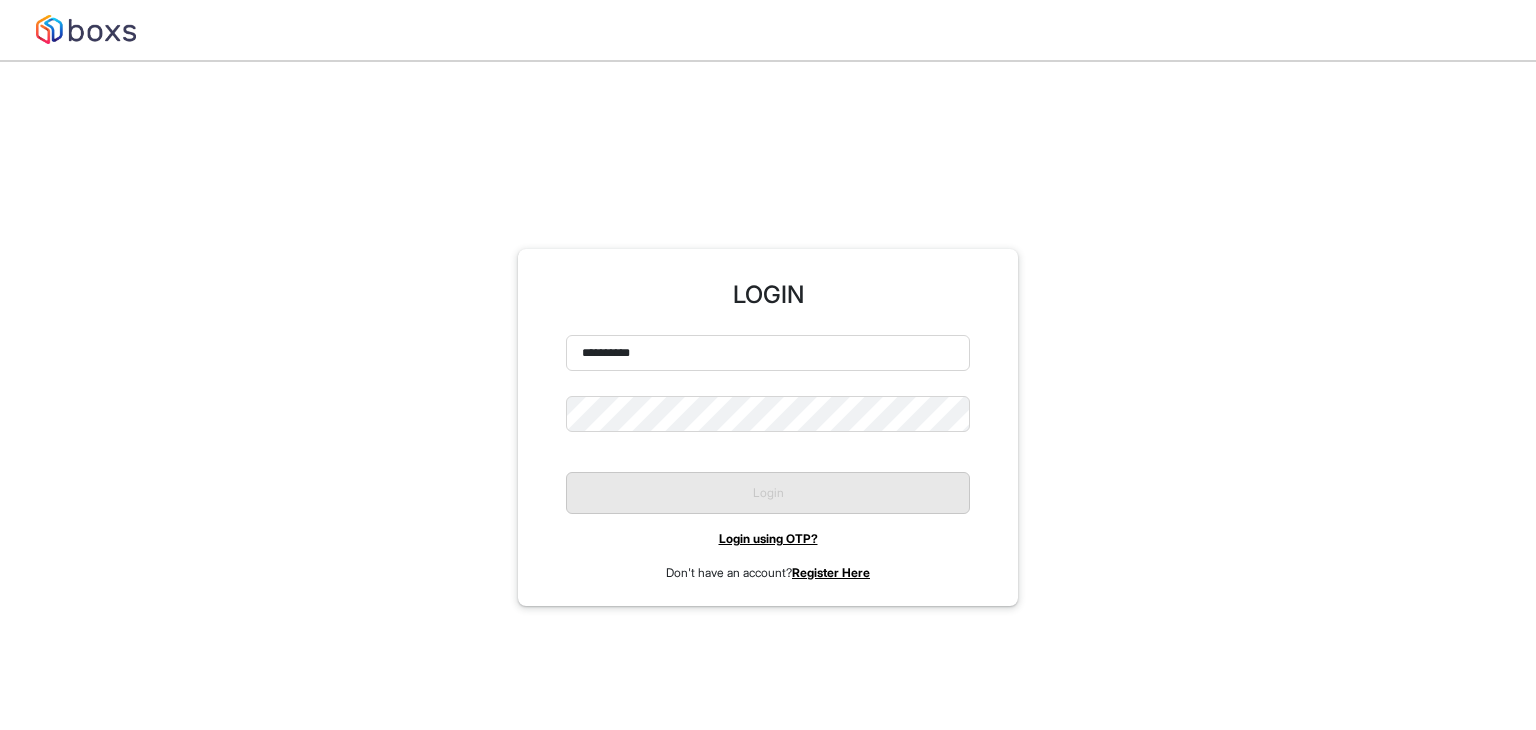 click on "**********" at bounding box center [768, 458] 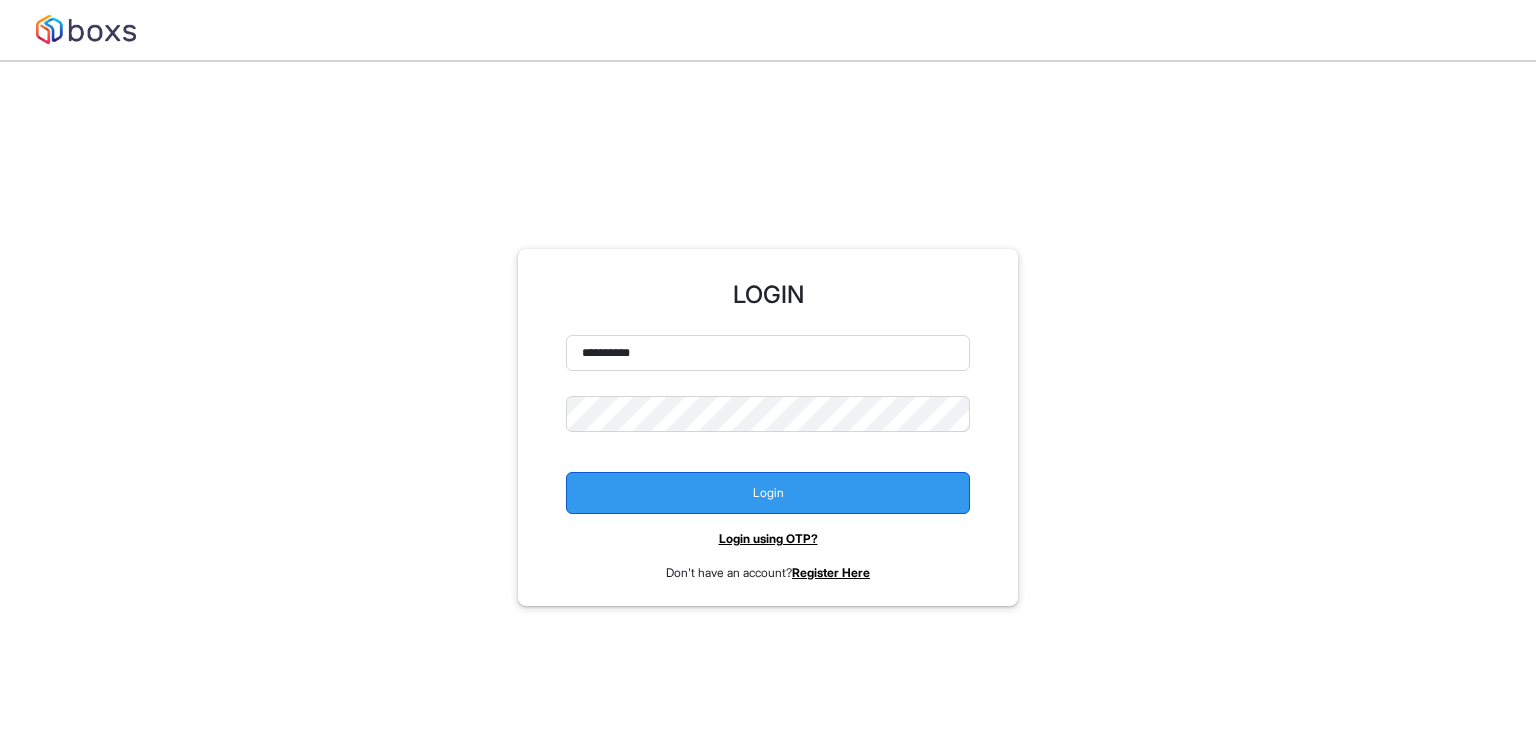 click on "Login" at bounding box center [768, 493] 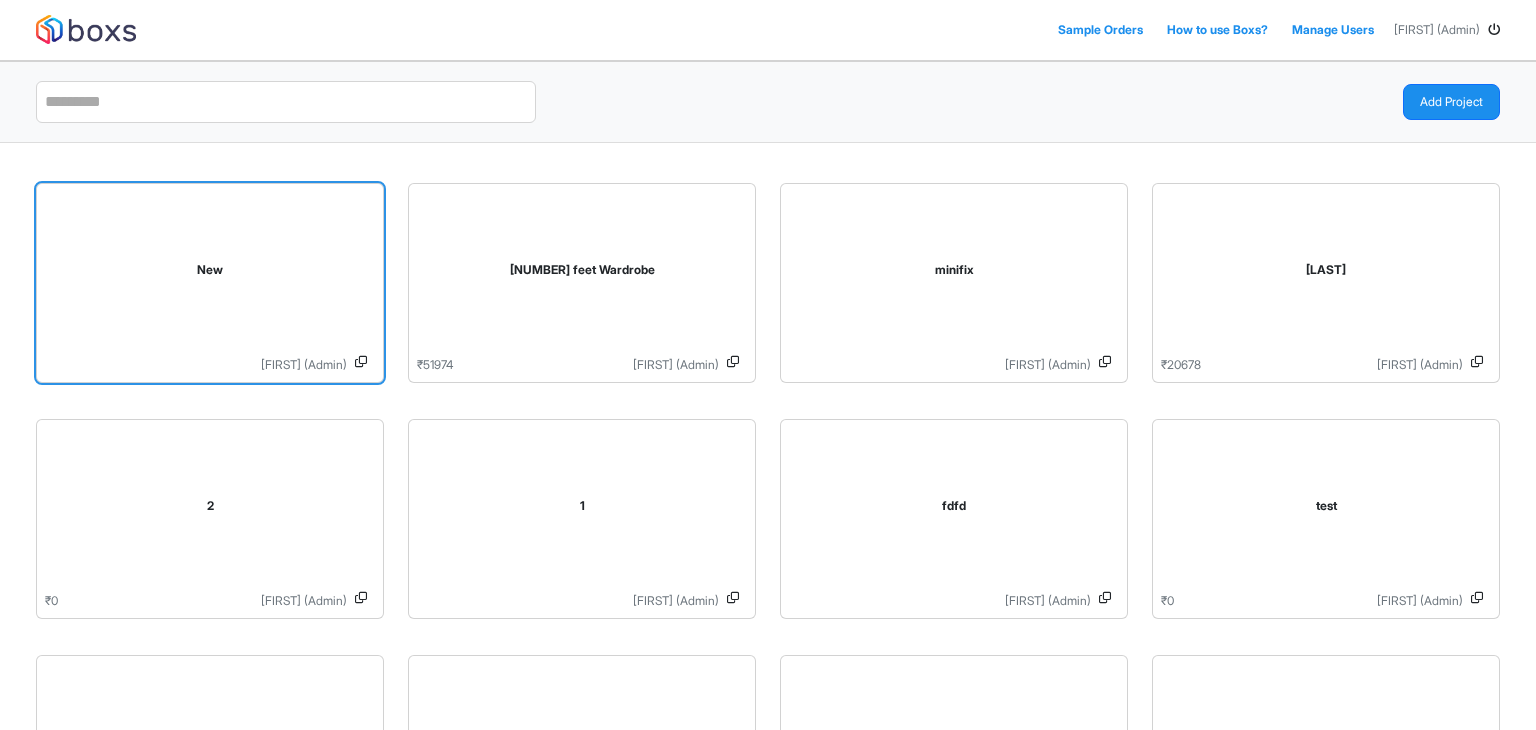 click on "New" at bounding box center (210, 274) 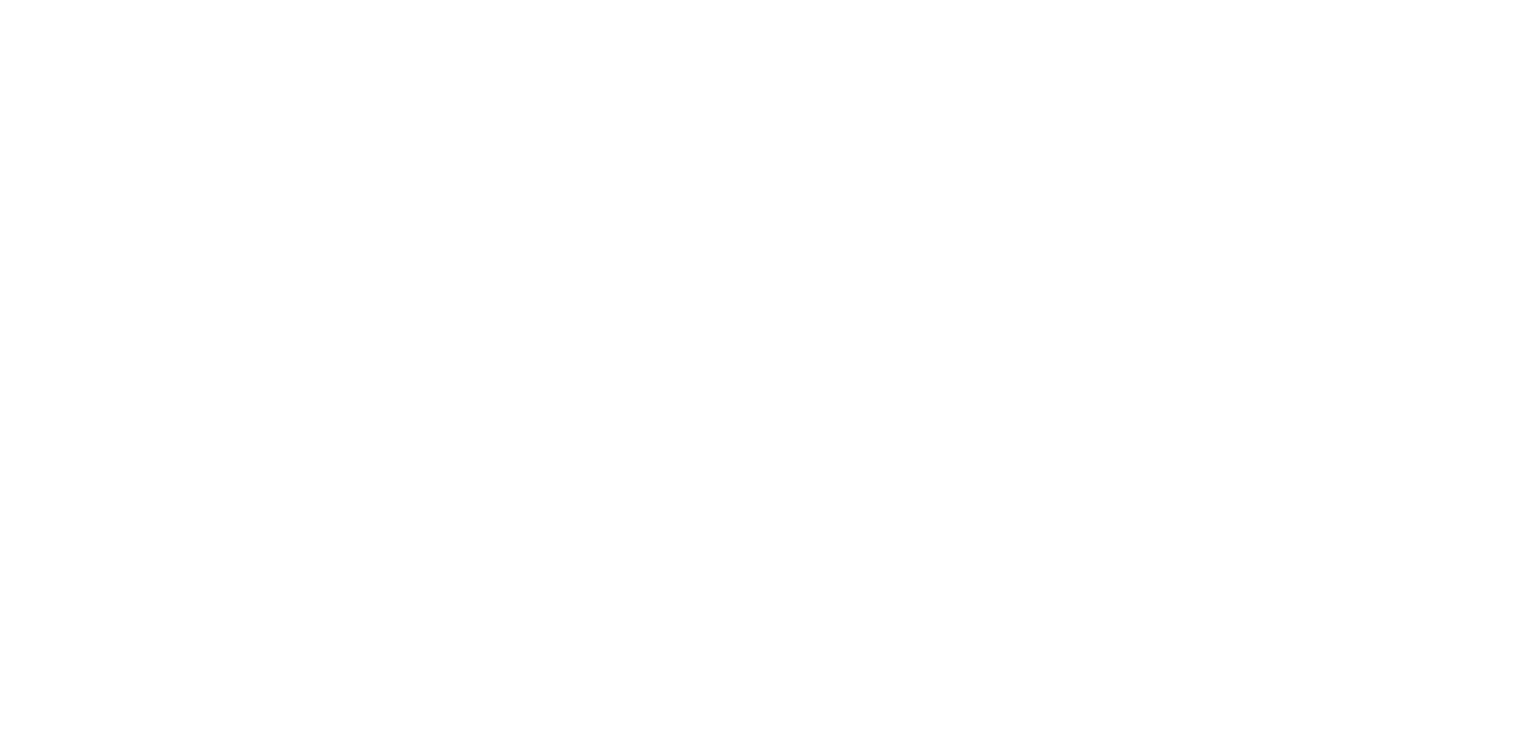 scroll, scrollTop: 0, scrollLeft: 0, axis: both 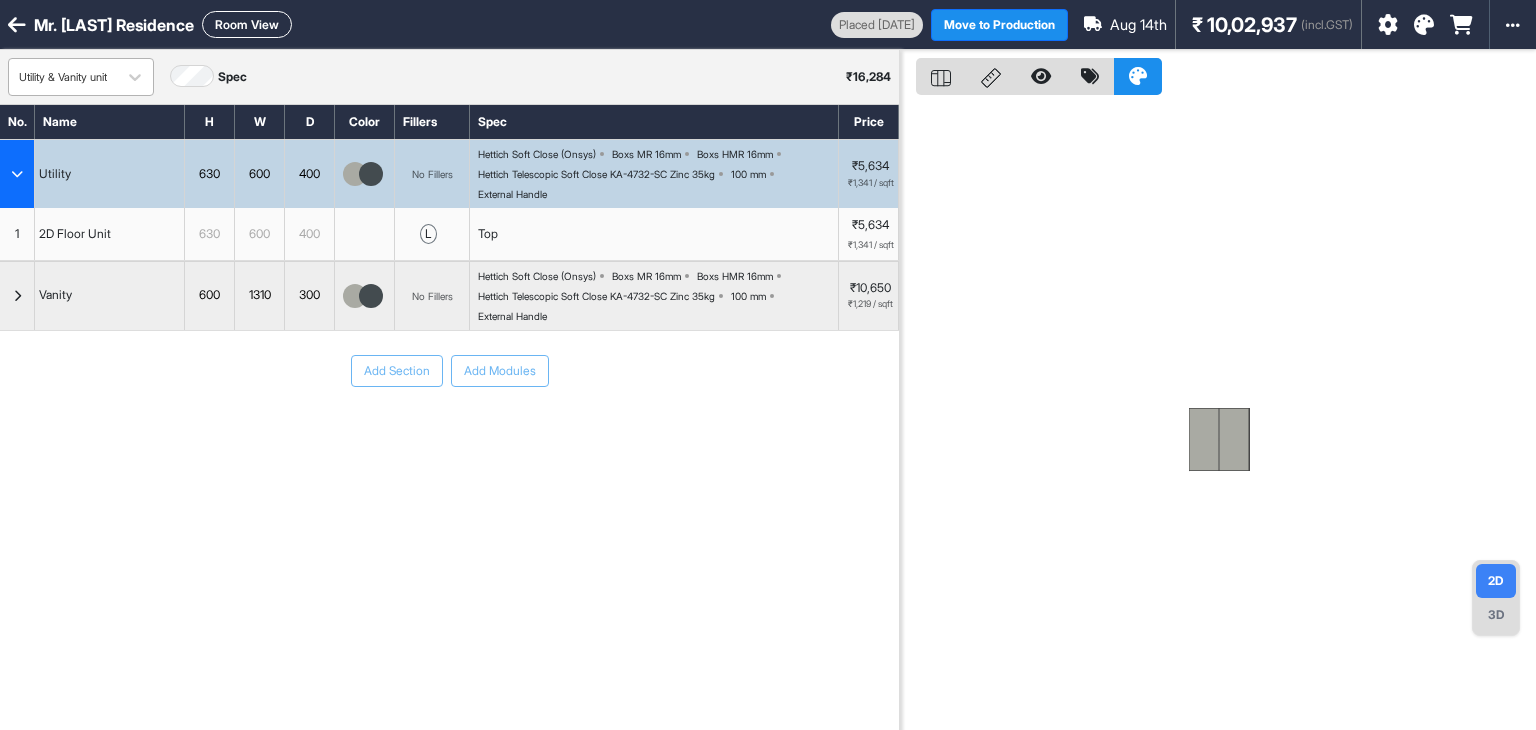 click on "Utility & Vanity unit" at bounding box center (63, 77) 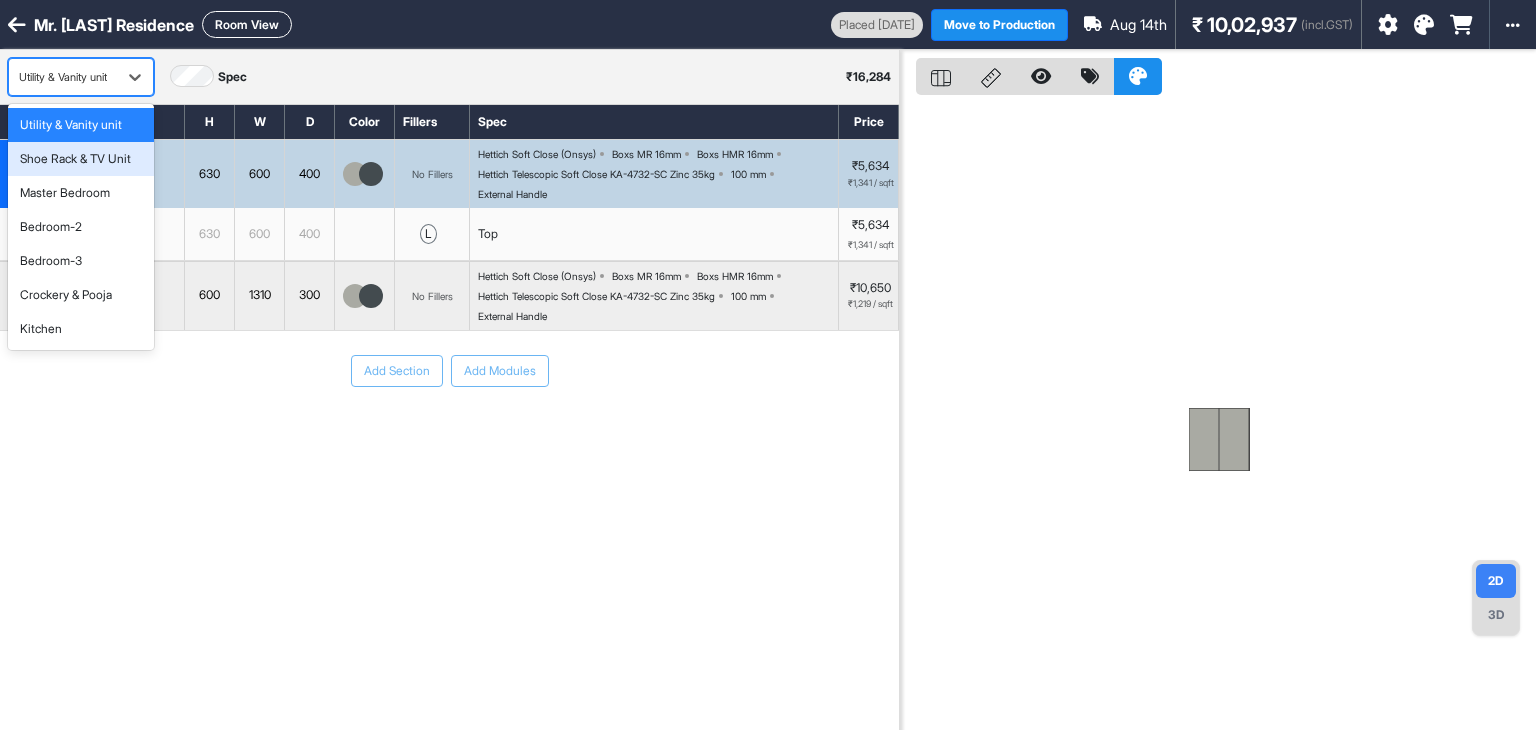 click on "Shoe Rack & TV Unit" at bounding box center [75, 159] 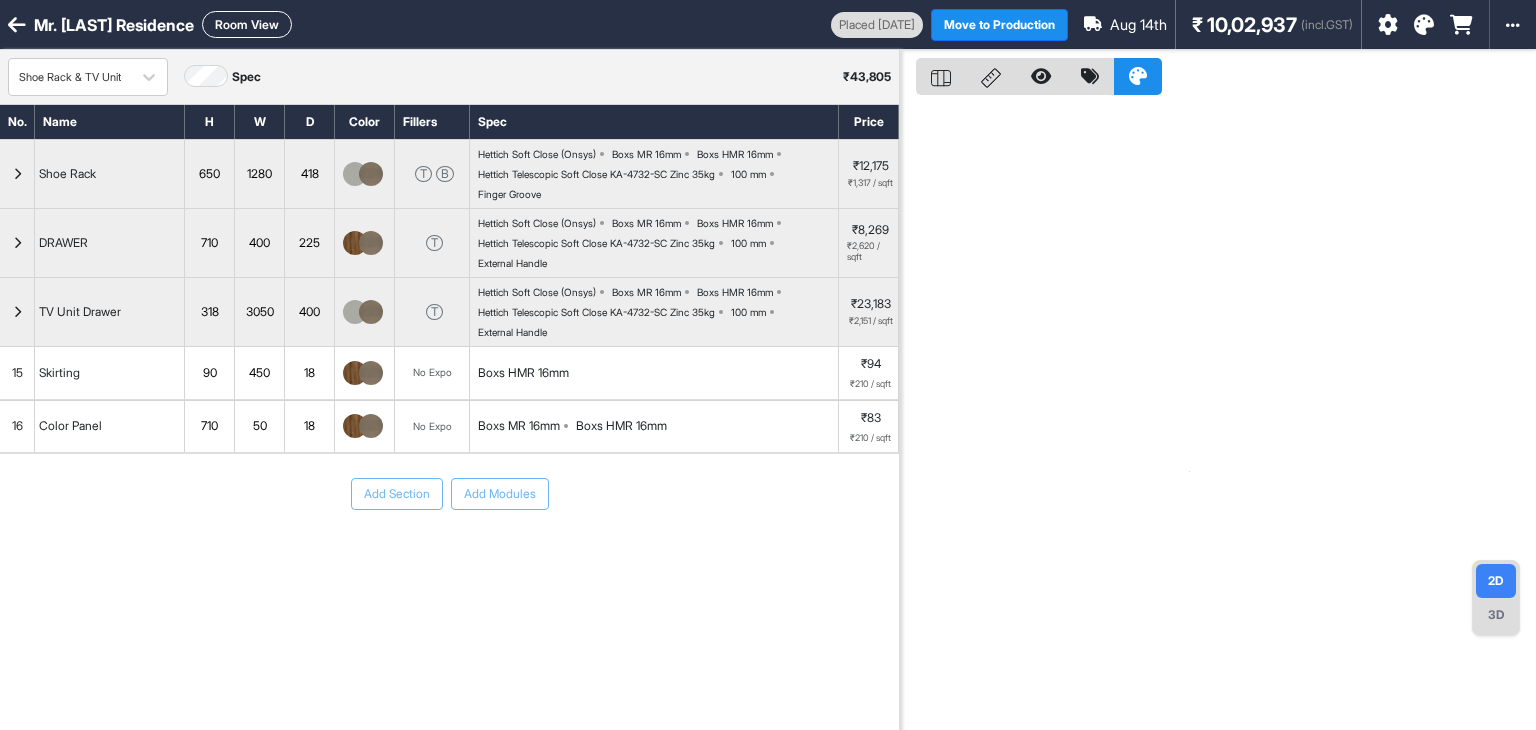 click on "Room View" at bounding box center (247, 24) 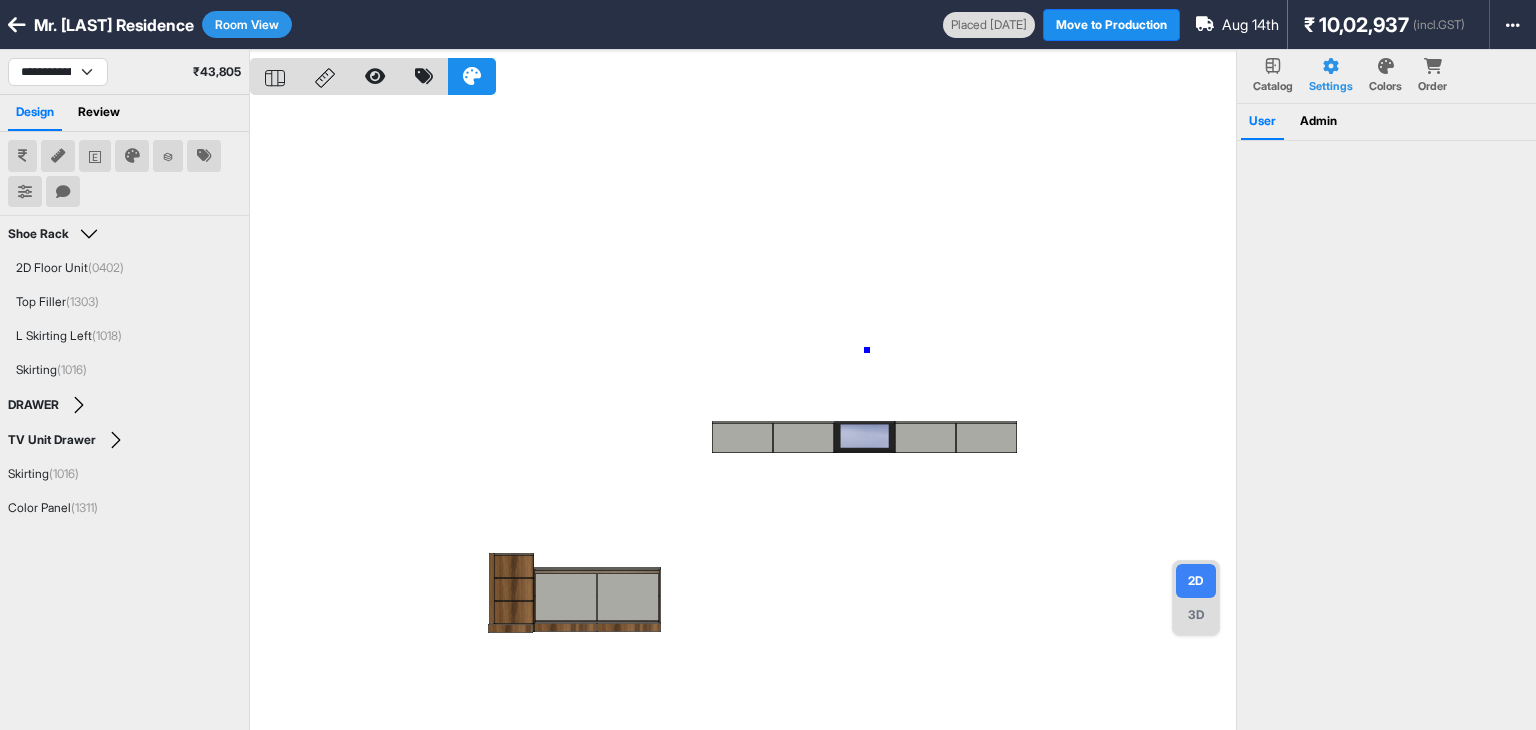 click at bounding box center [743, 415] 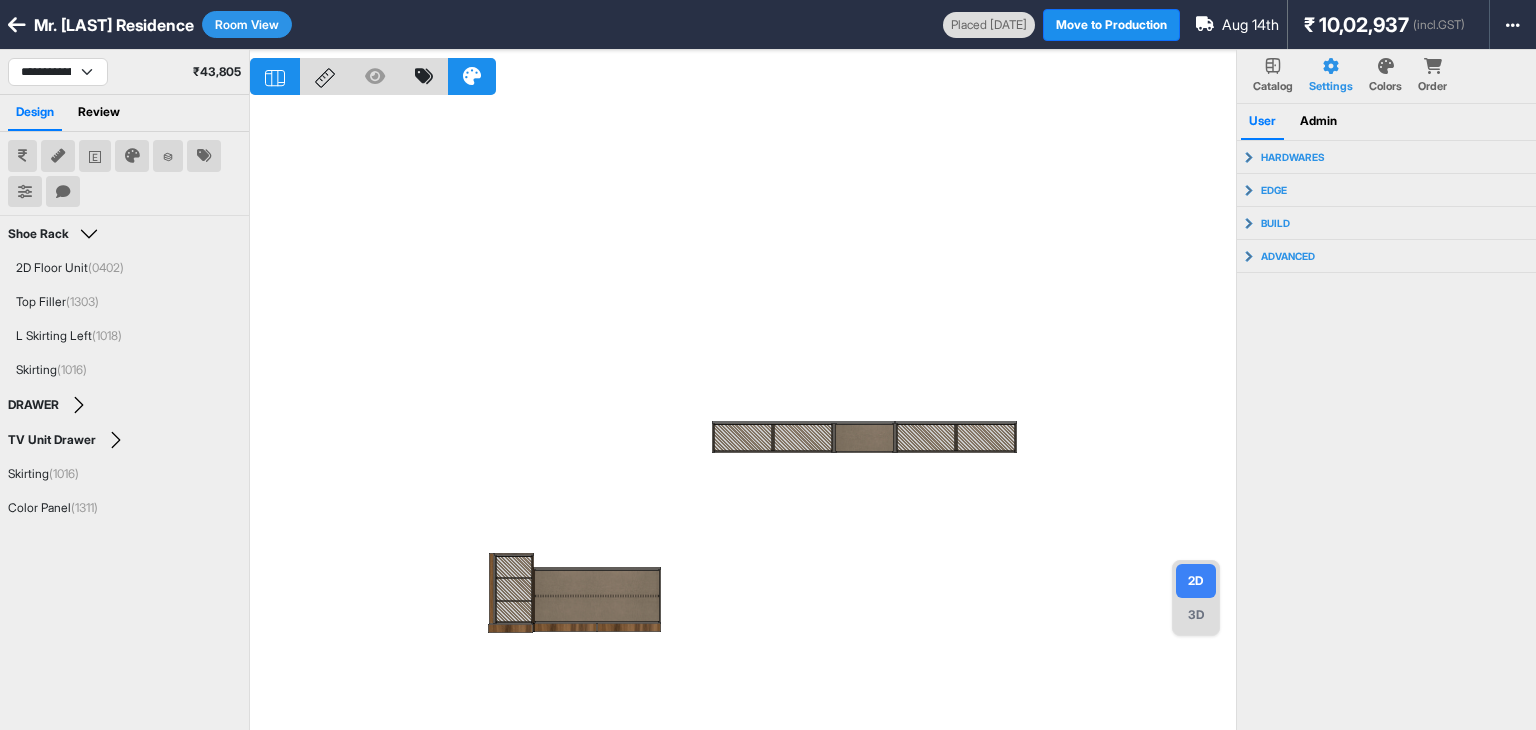 click on "3D" at bounding box center (1196, 615) 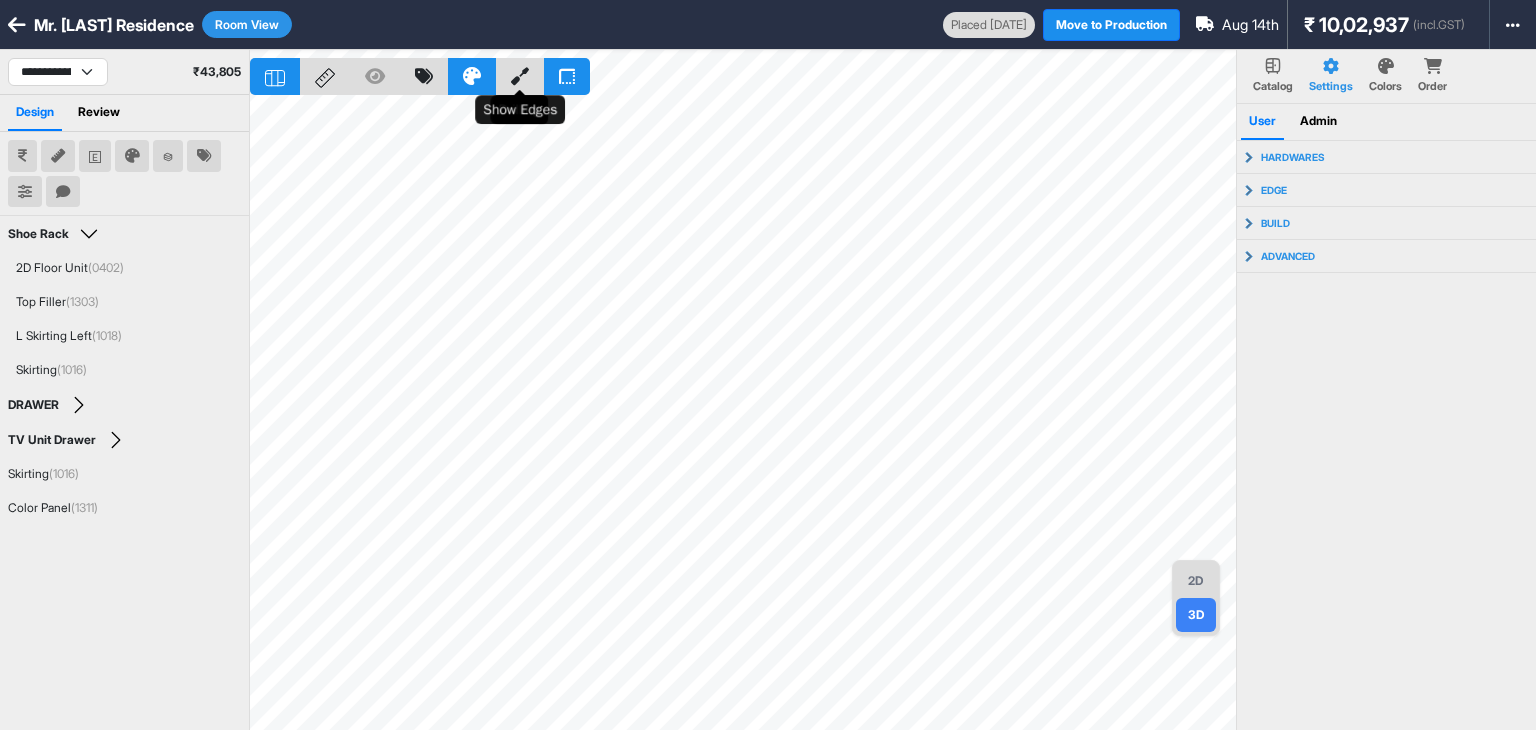 click at bounding box center (520, 76) 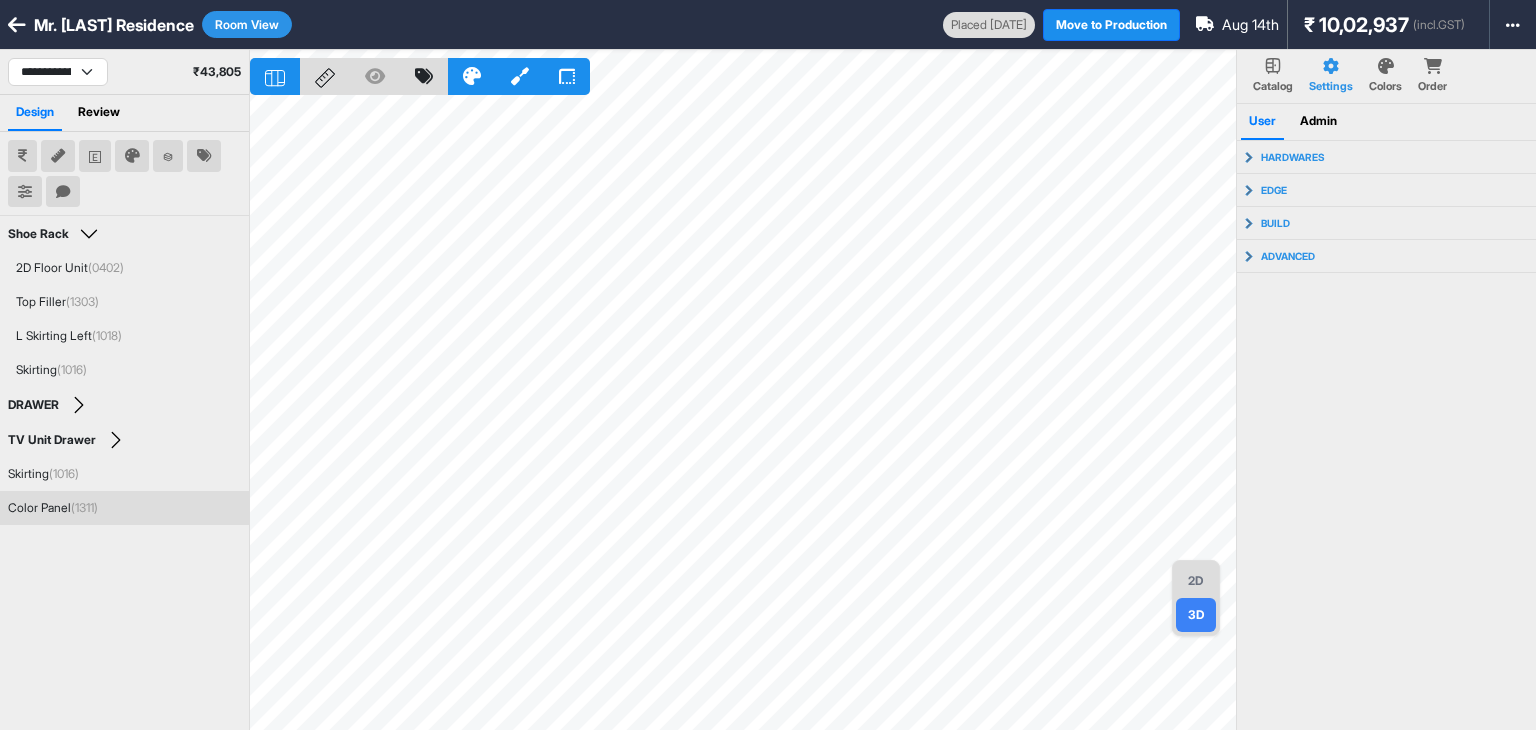 click on "2D" at bounding box center (1196, 581) 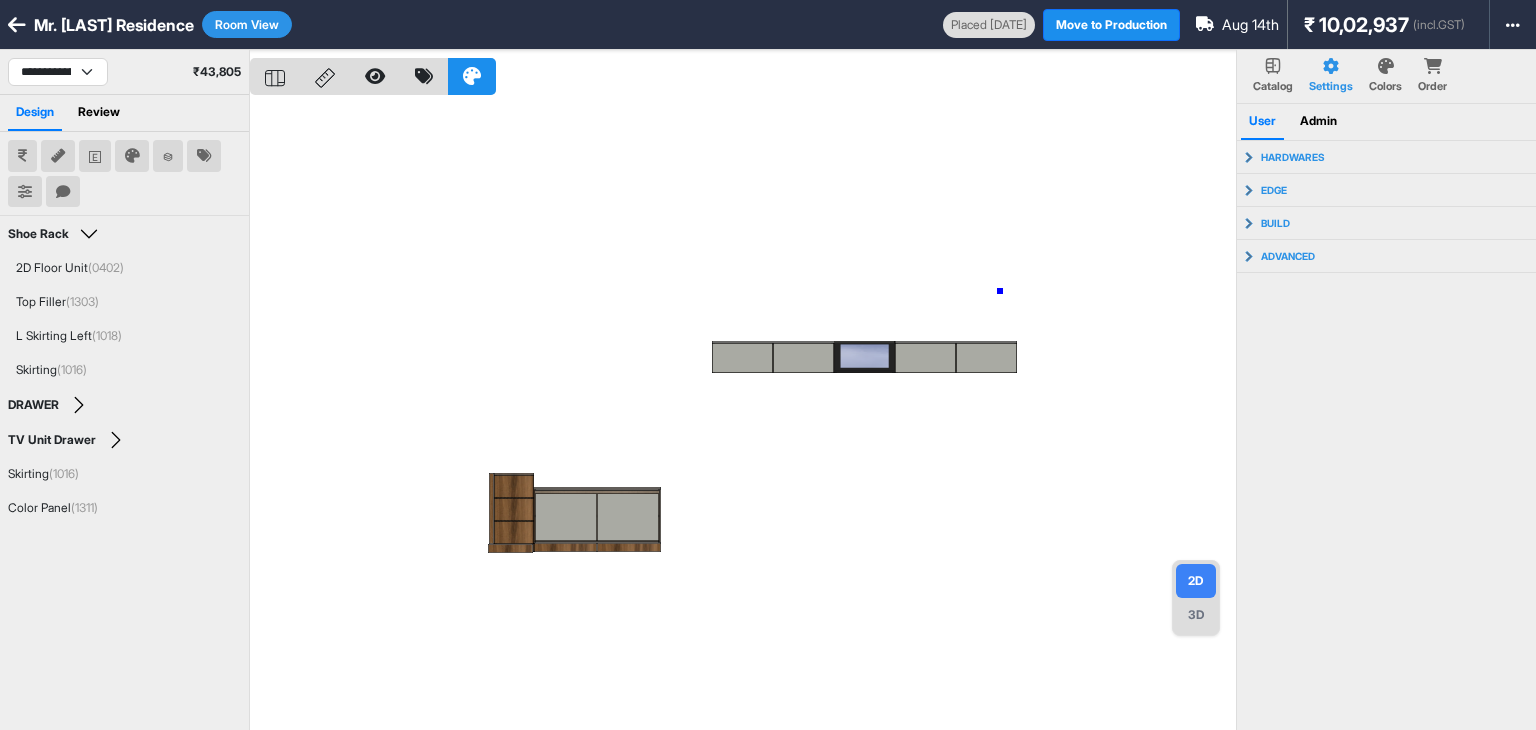 click at bounding box center [743, 415] 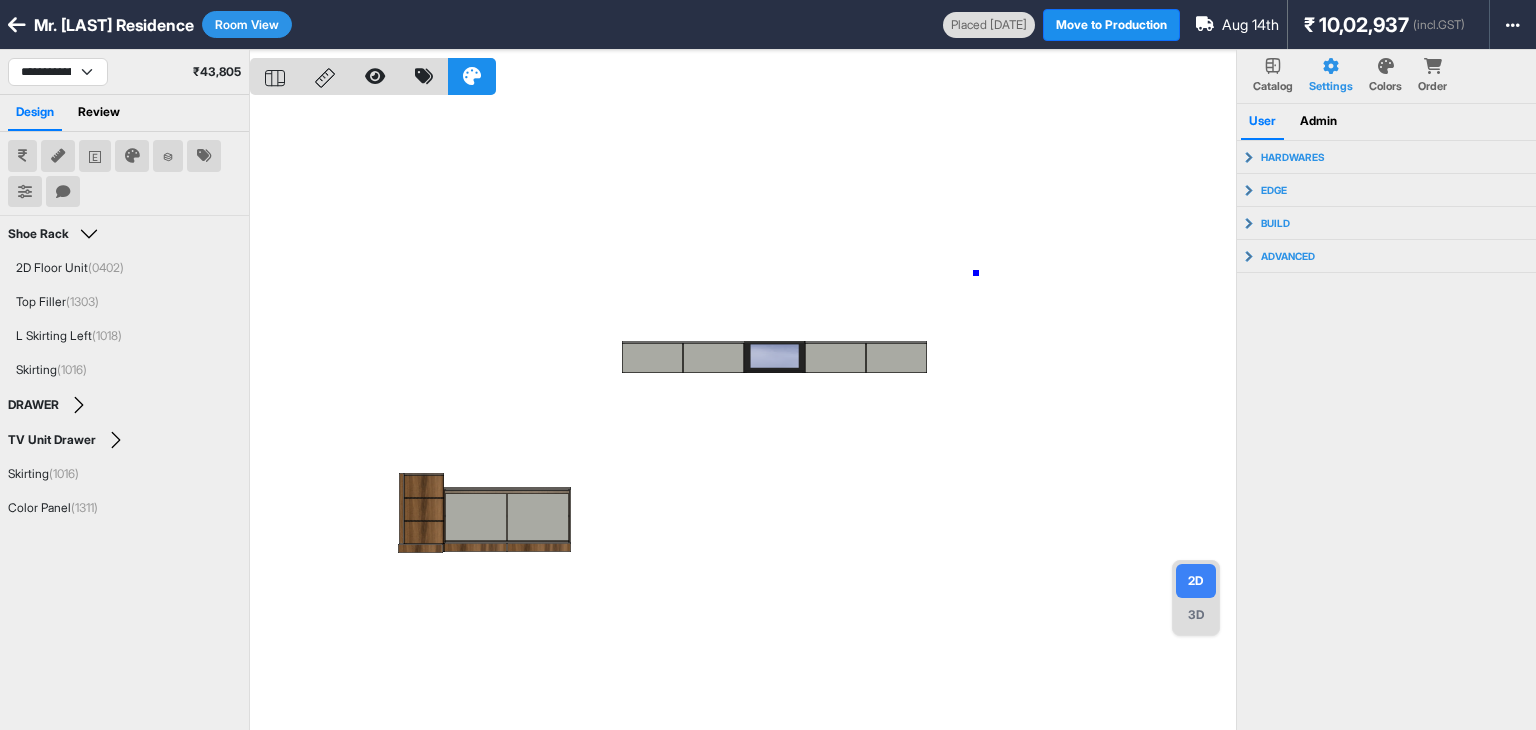 click at bounding box center [743, 415] 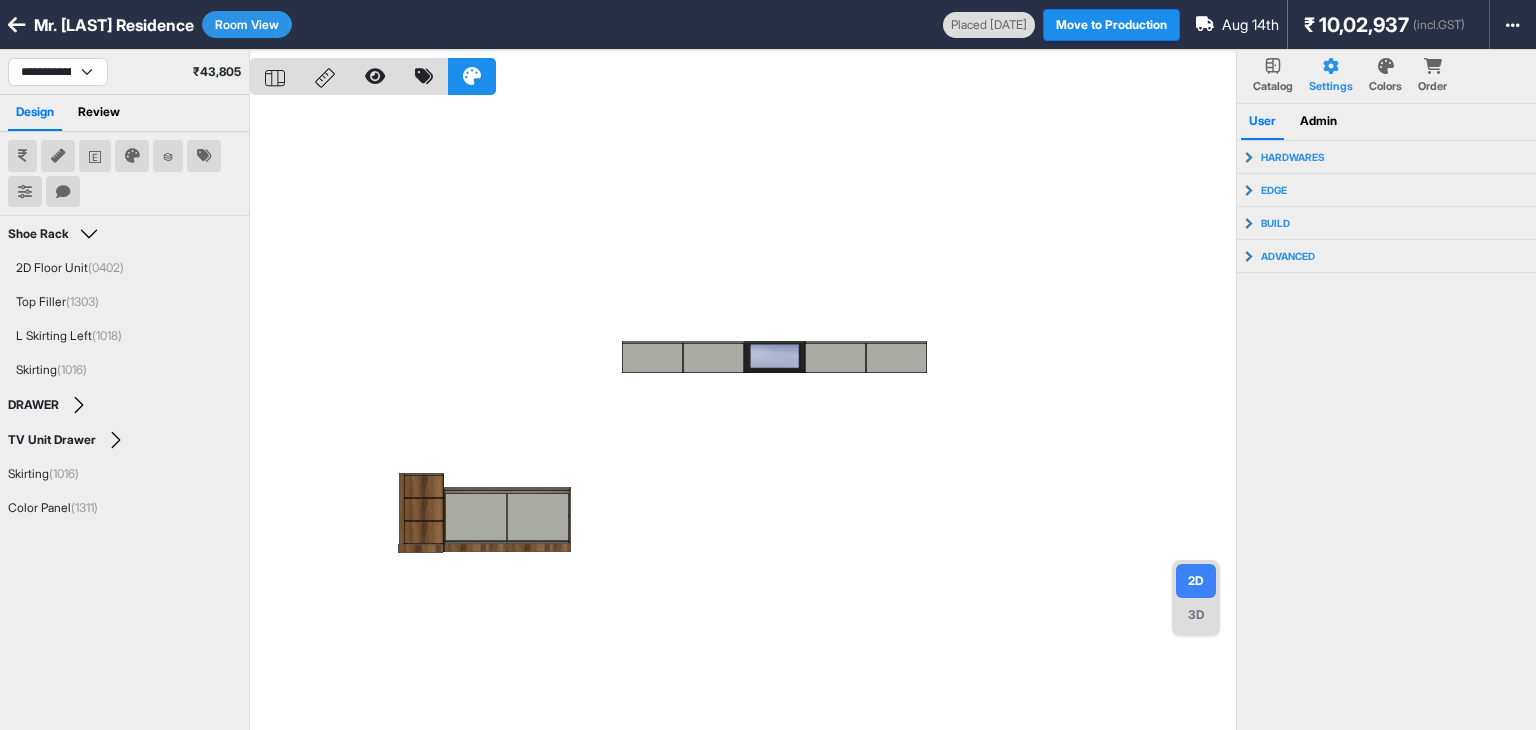 click on "**********" at bounding box center (124, 72) 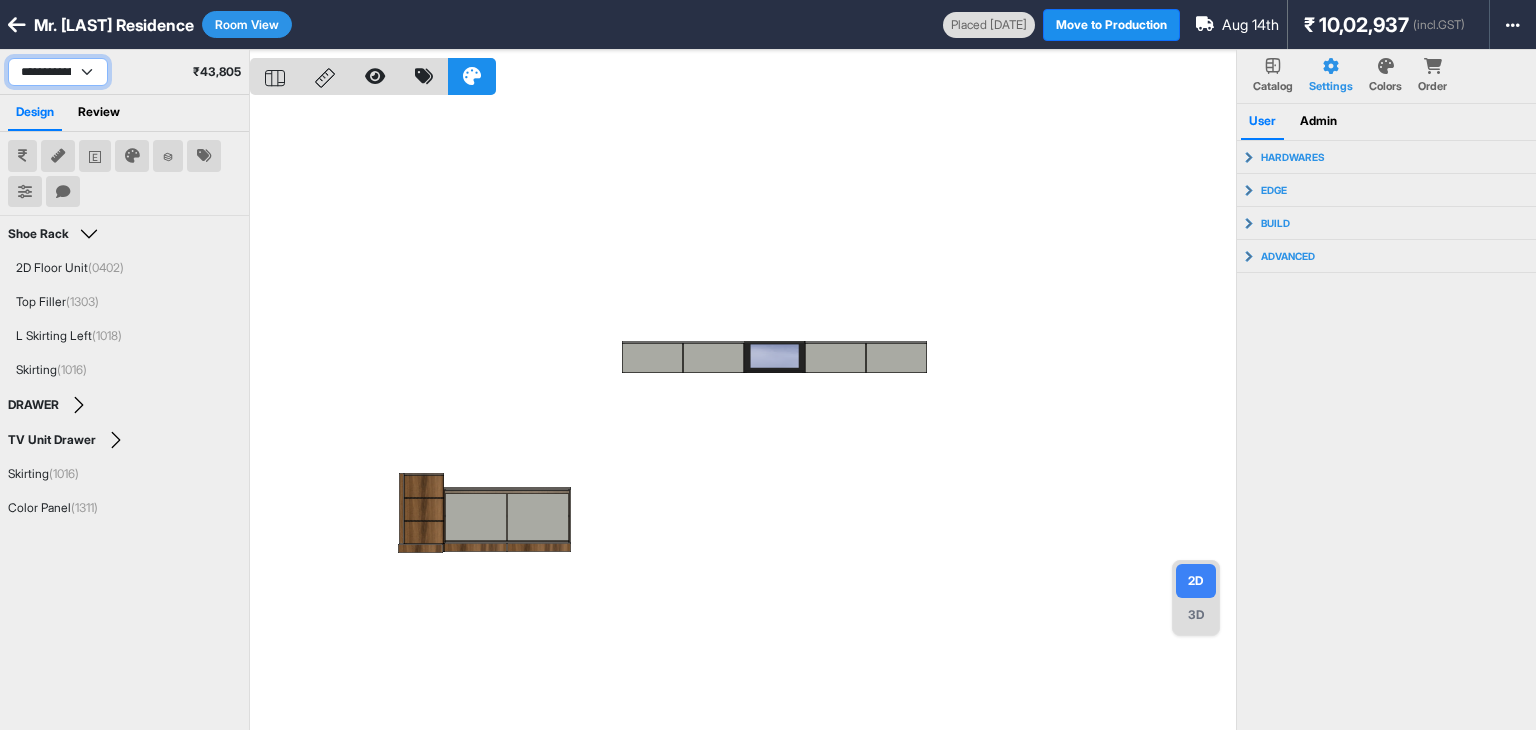 click on "**********" at bounding box center (58, 72) 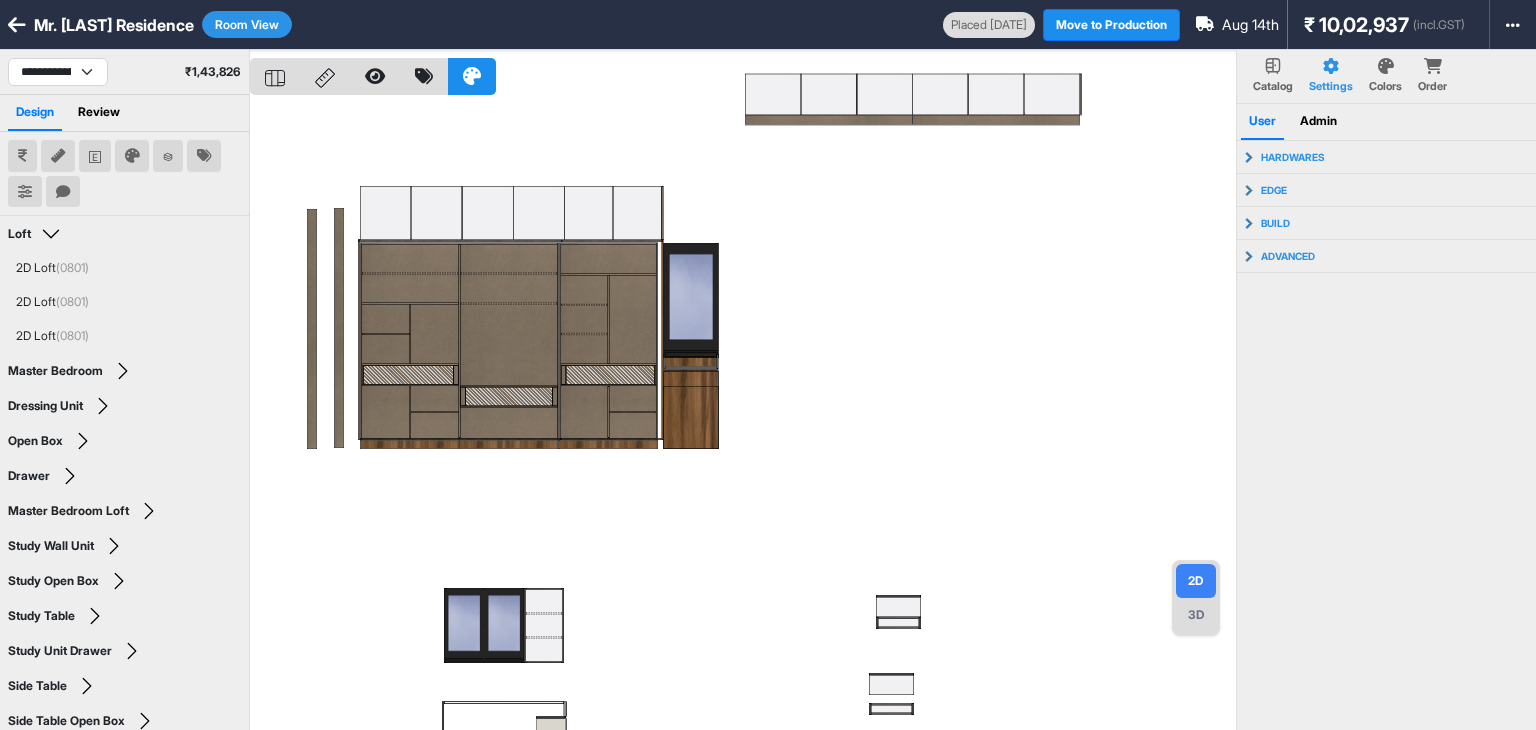 click at bounding box center (743, 415) 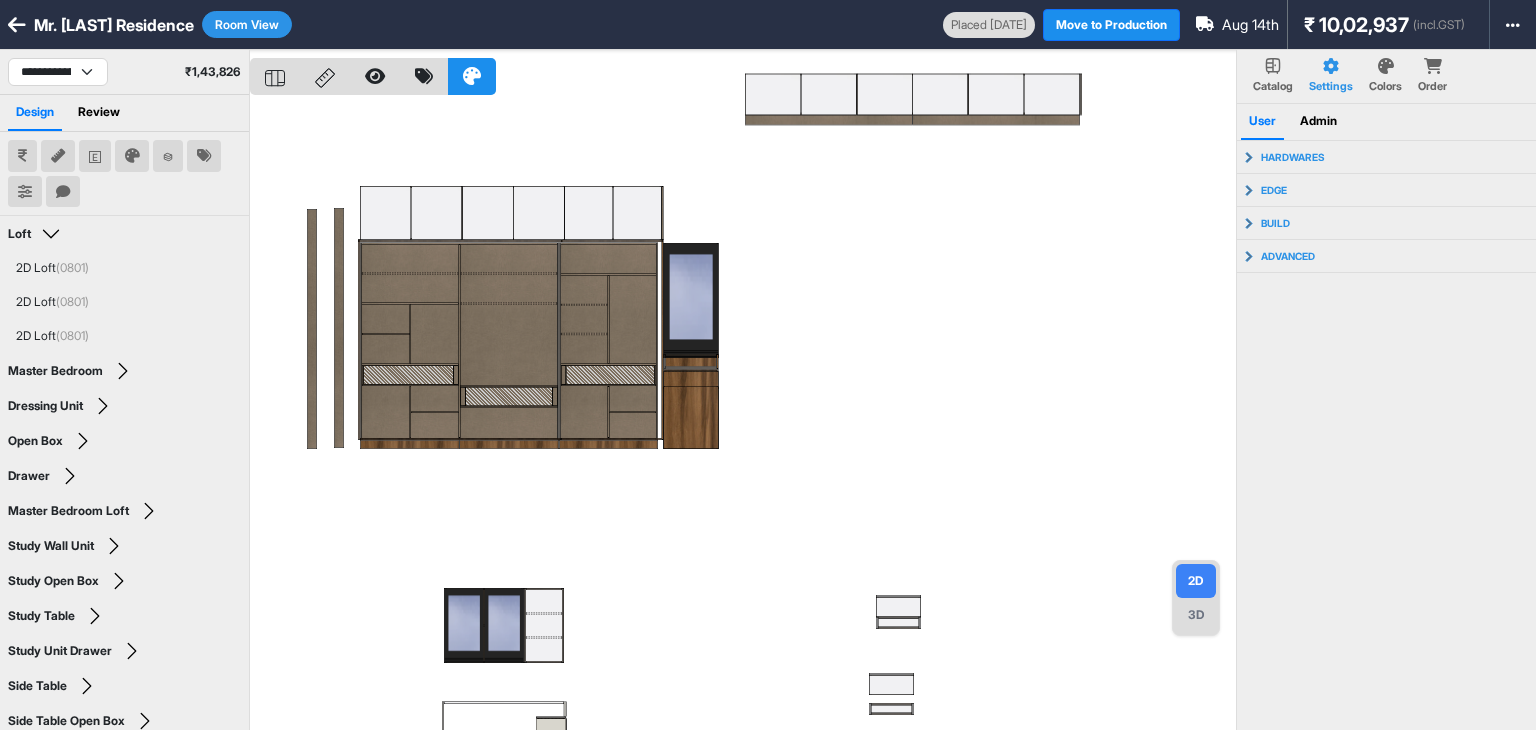 click on "3D" at bounding box center (1196, 615) 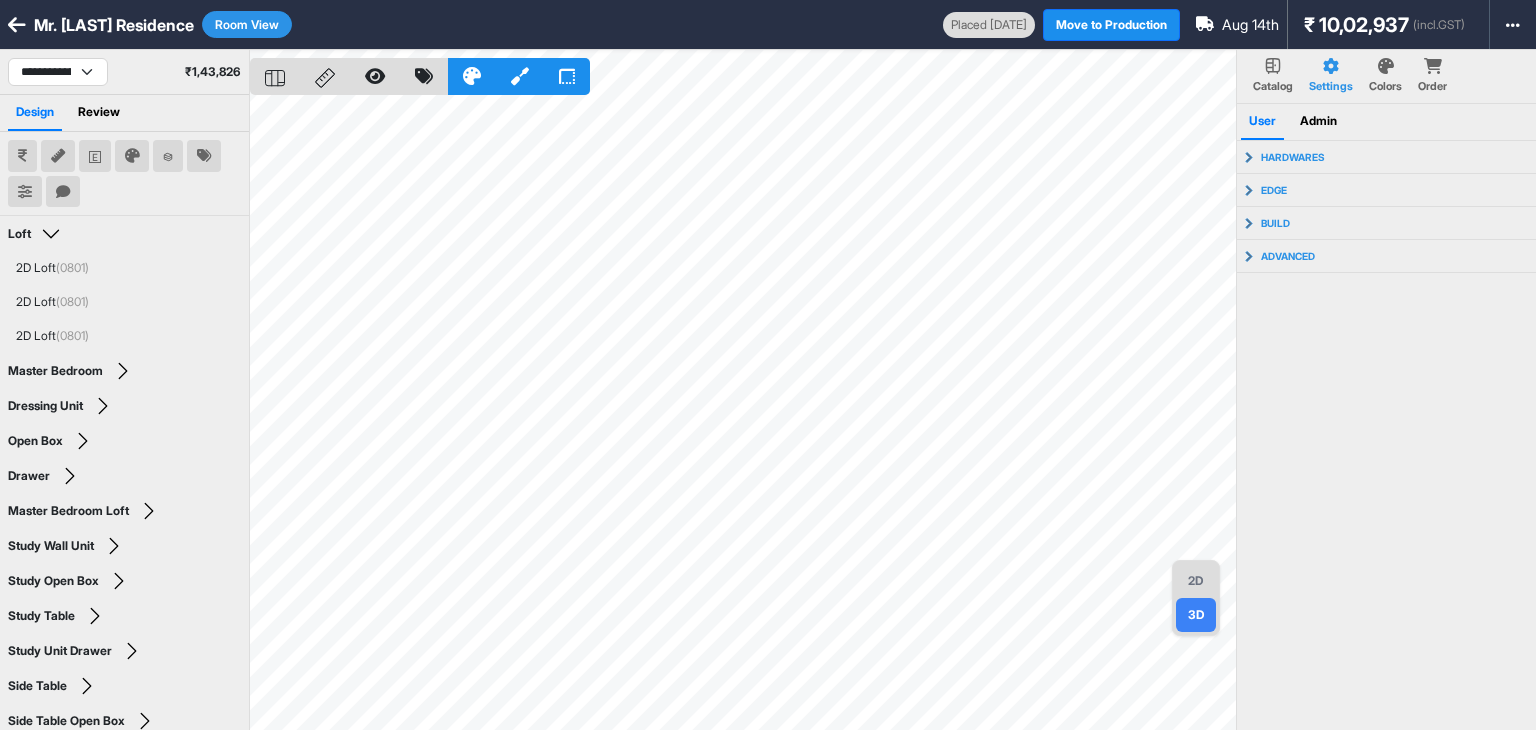 click on "**********" at bounding box center (768, 365) 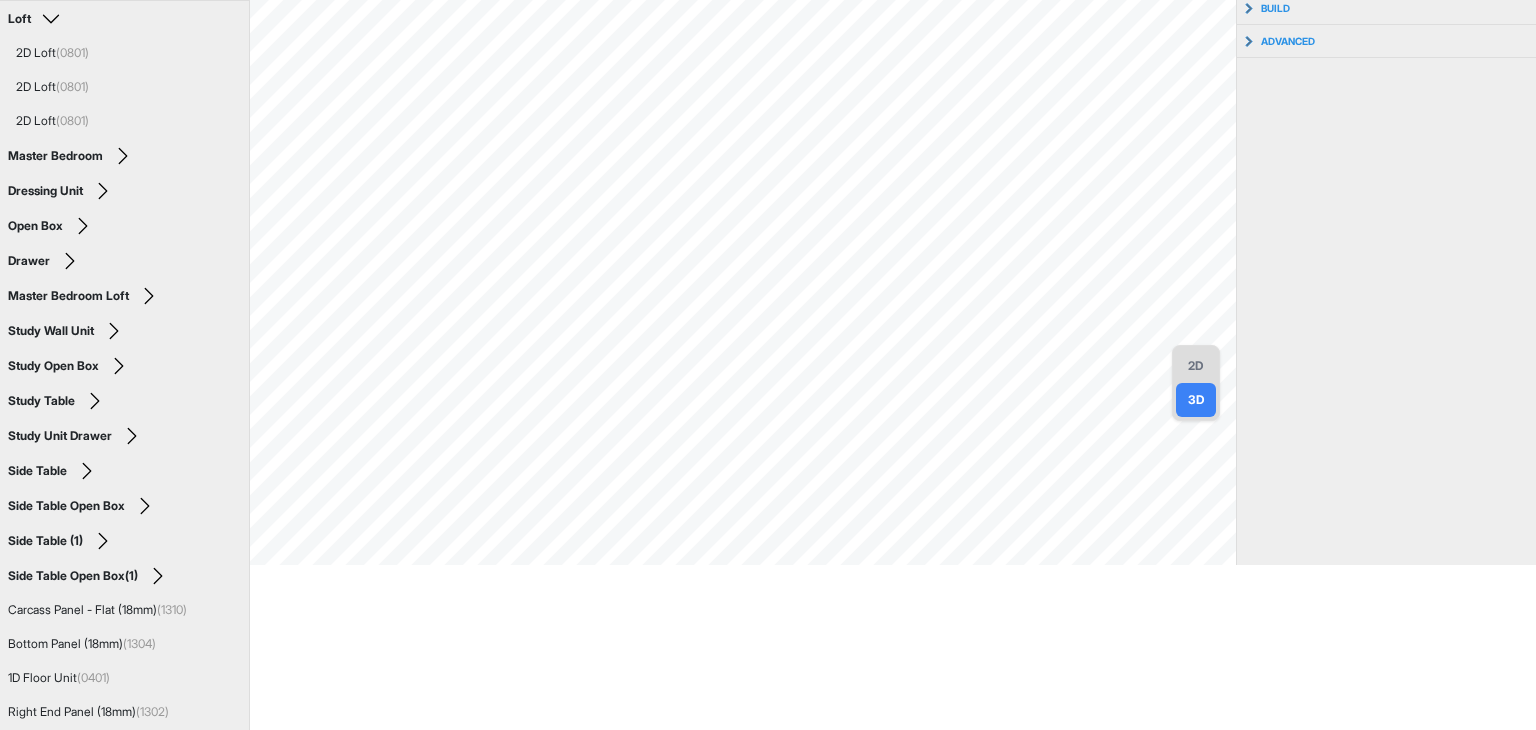 click on "3D" at bounding box center (1196, 400) 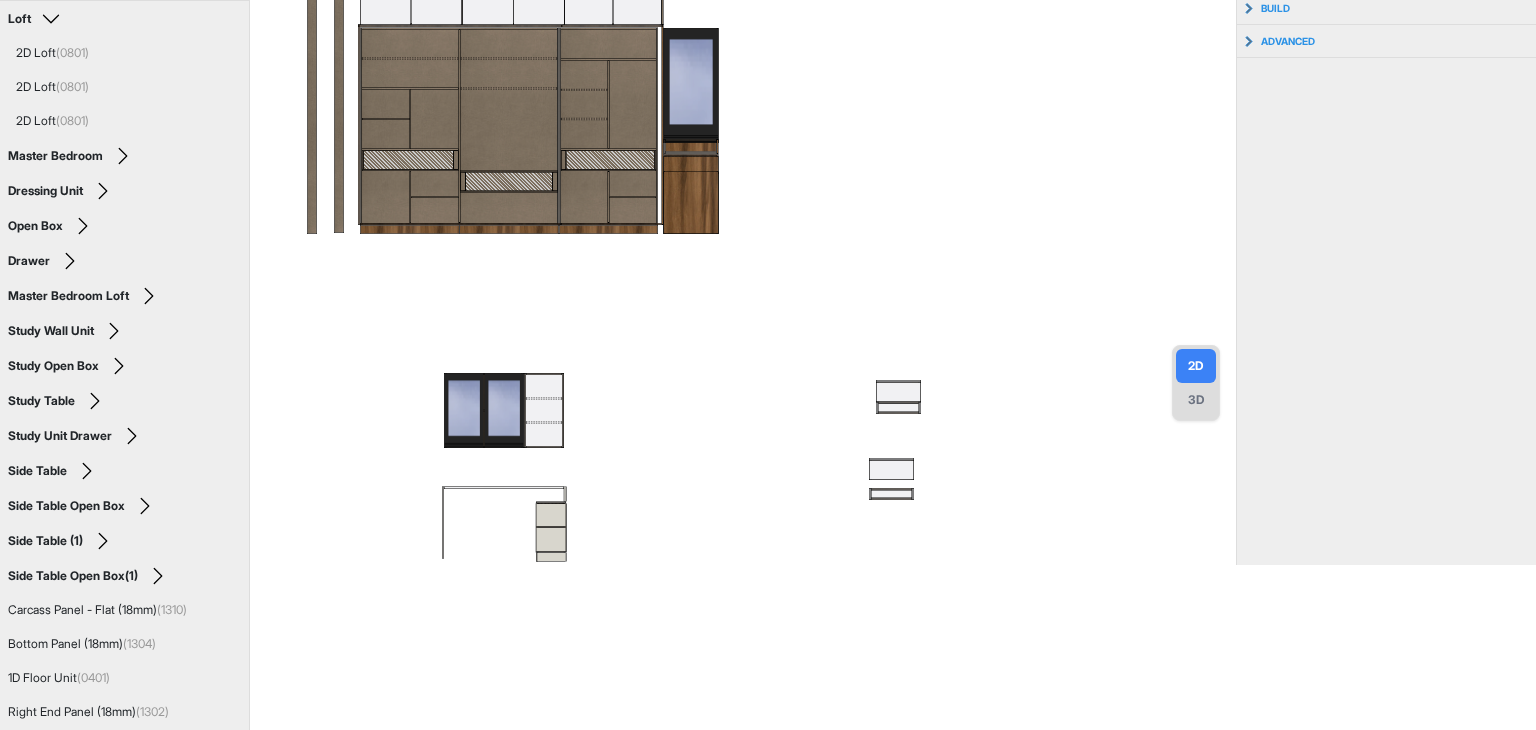 click on "3D" at bounding box center (1196, 400) 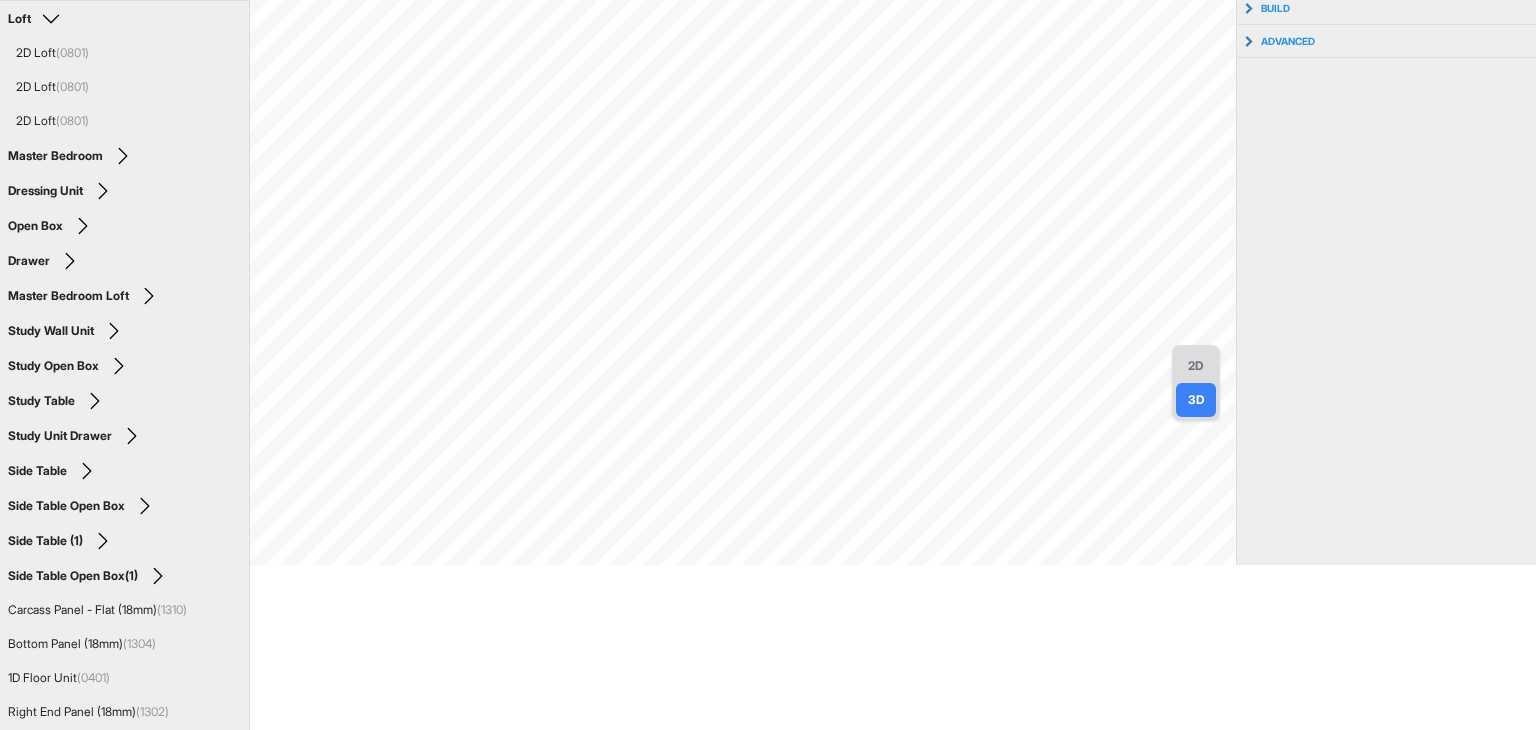 click on "2D 3D Catalog Settings Colors Order User Admin hardwares Minifix Yes edge Carcass Front Edge 0.5 mm Partition Front Edge 0.5 mm build Front Offset 30 mm advanced Auto Build Type Yes Minifix for expo modules No Auto Backsheet Yes Extend Expo Legs for Skirting No Auto Extend Top Yes" at bounding box center (893, 200) 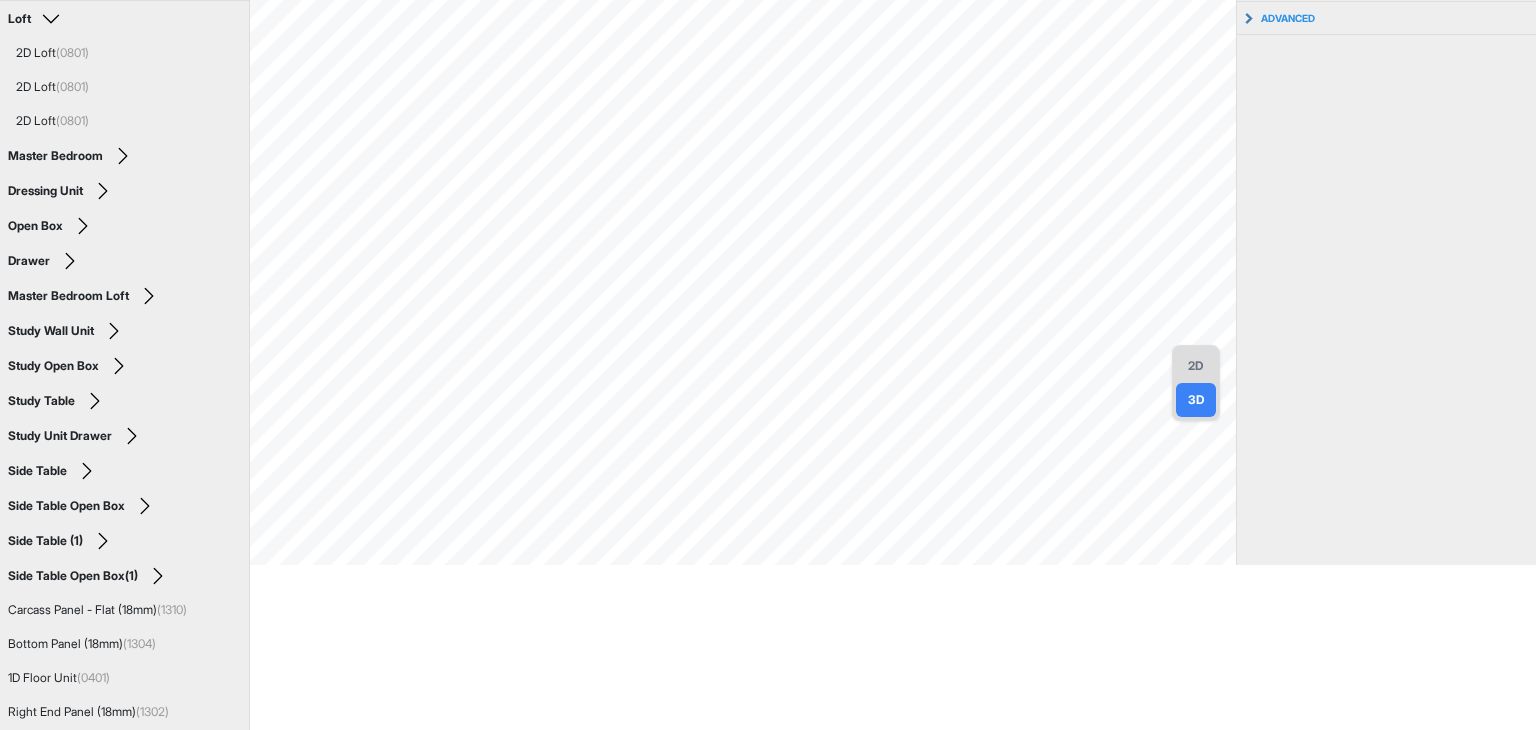 scroll, scrollTop: 36, scrollLeft: 0, axis: vertical 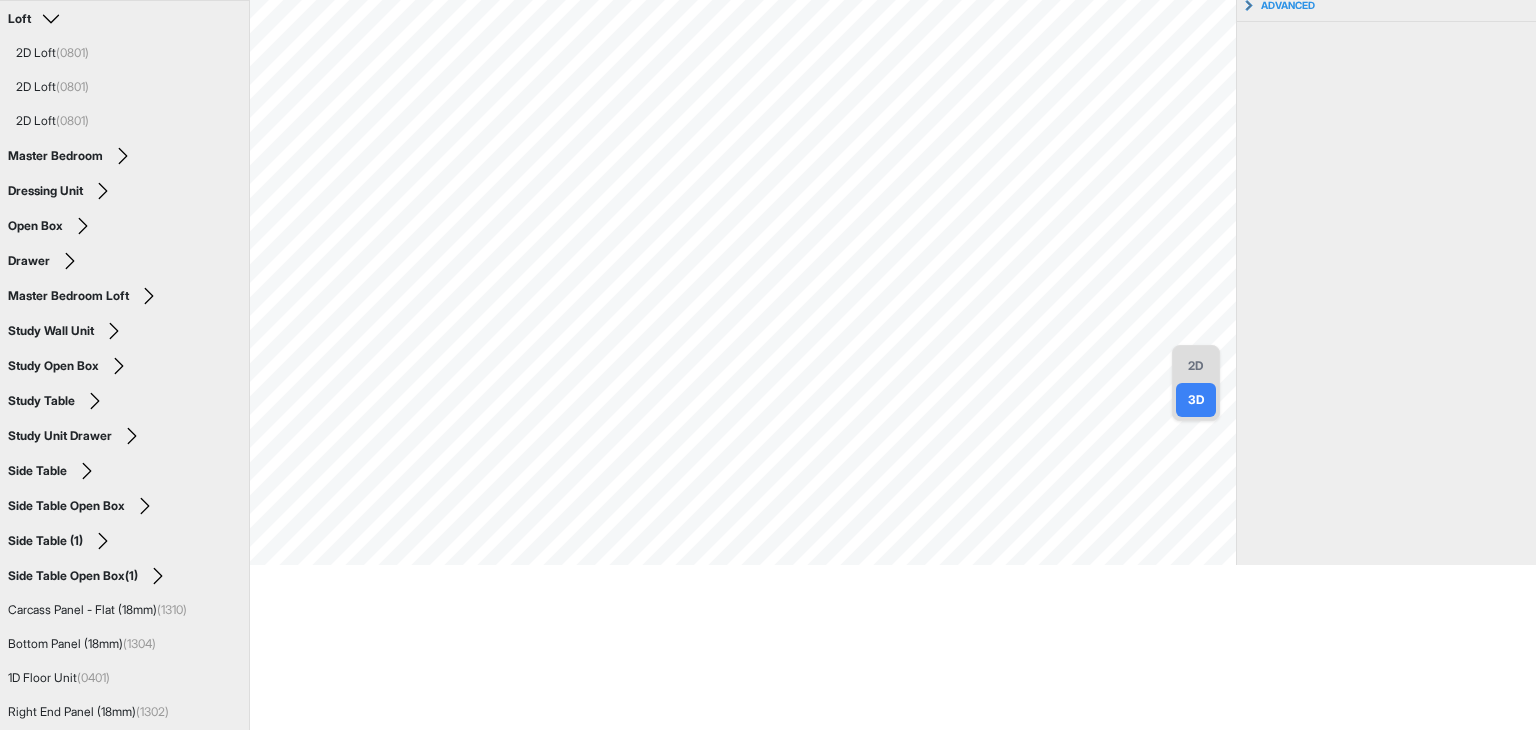 click on "**********" at bounding box center [768, 365] 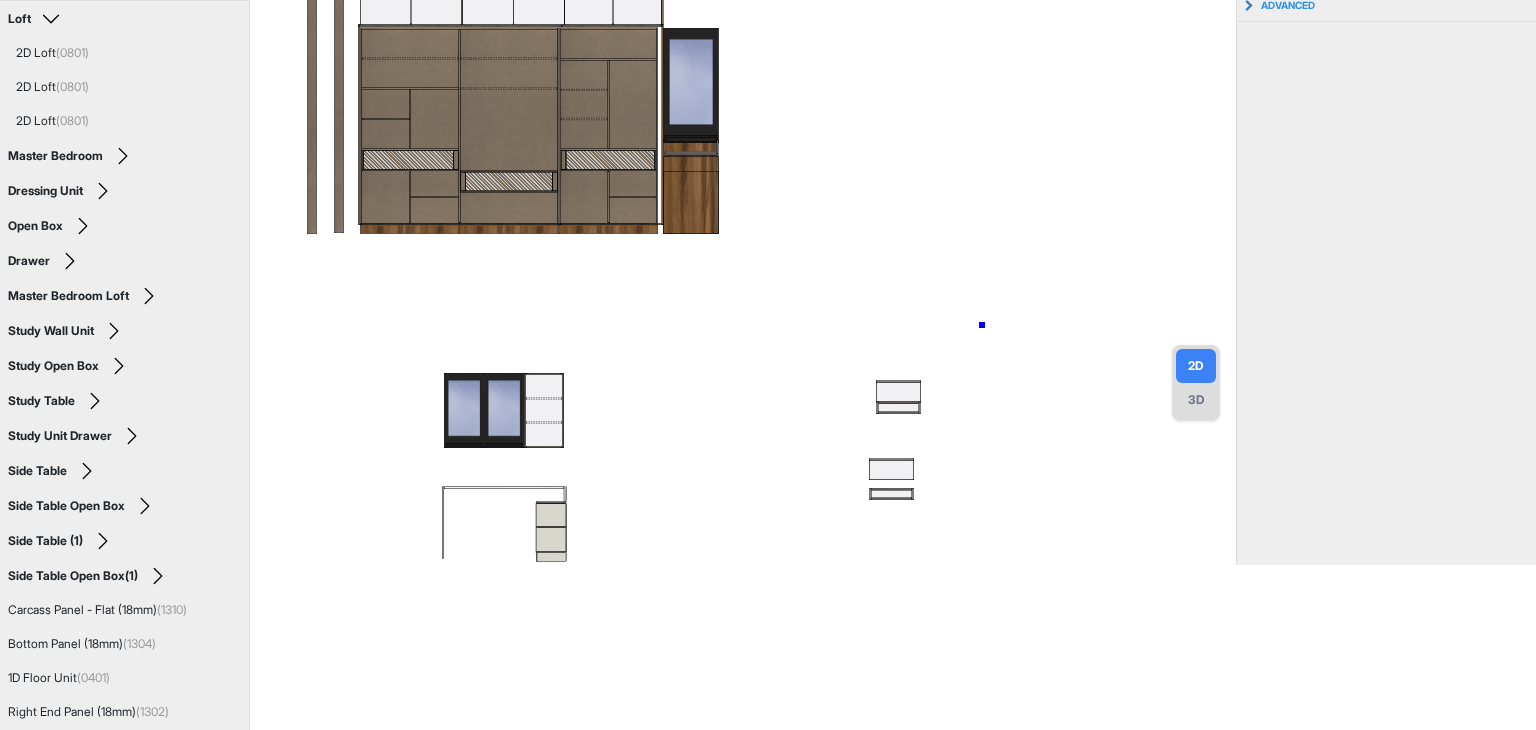 click at bounding box center [743, 200] 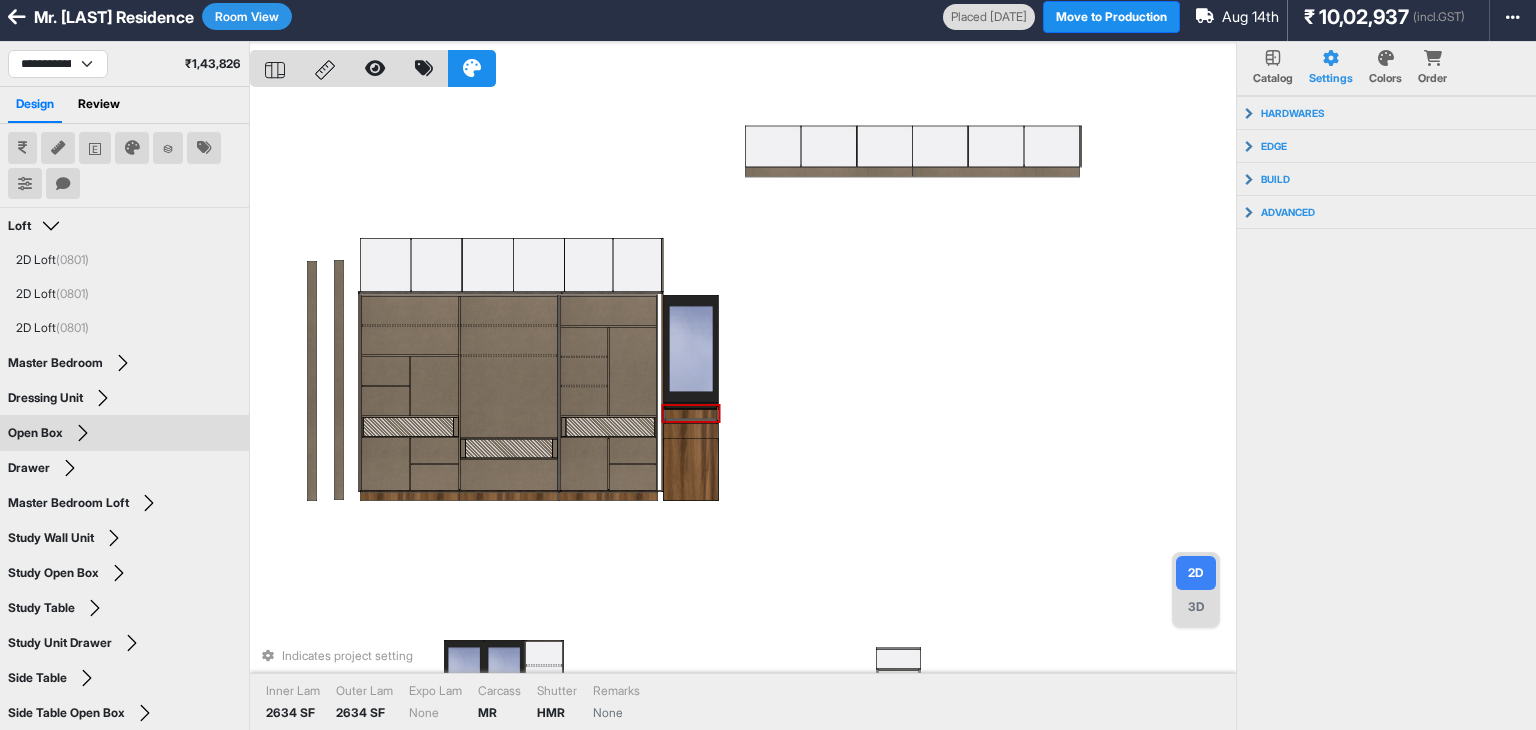 scroll, scrollTop: 0, scrollLeft: 0, axis: both 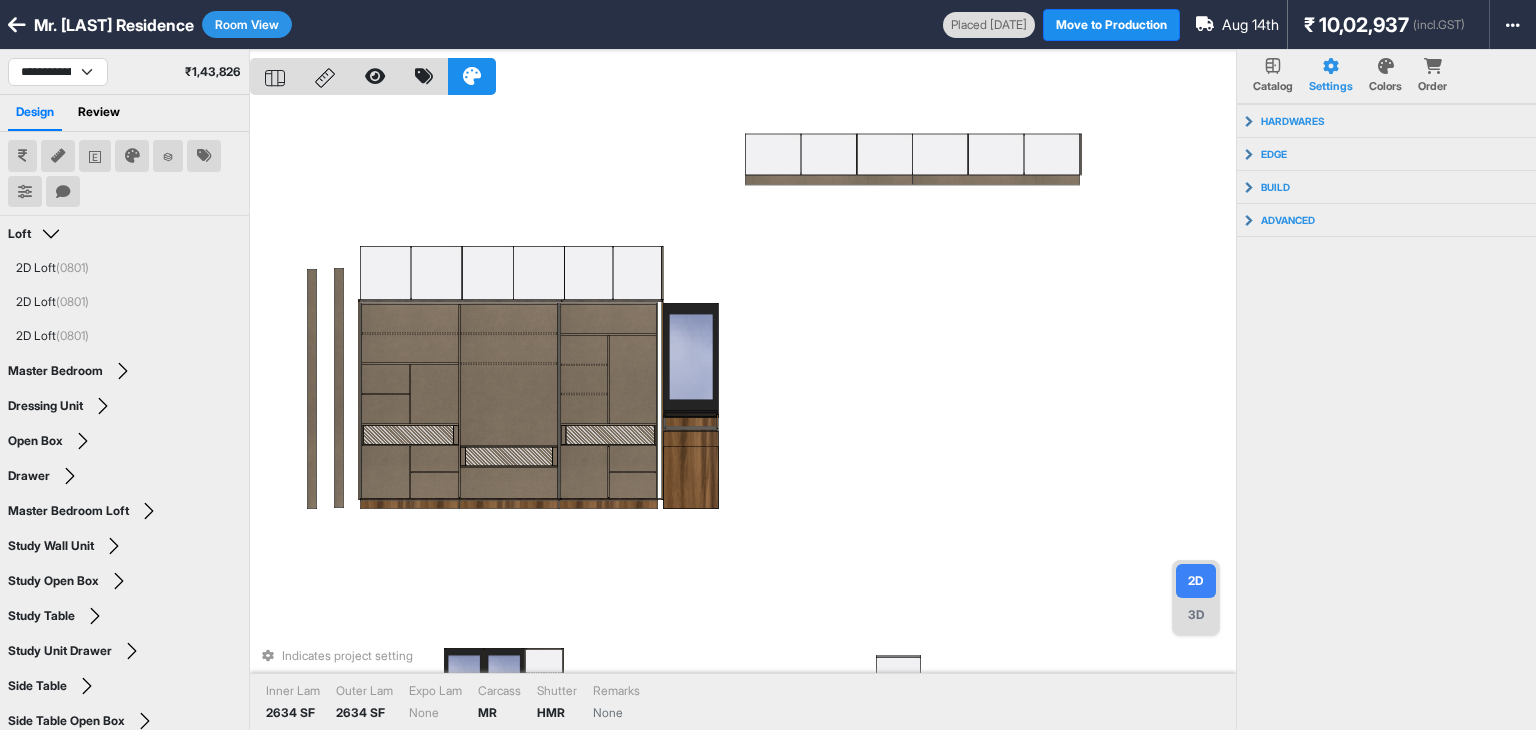 click on "**********" at bounding box center [124, 72] 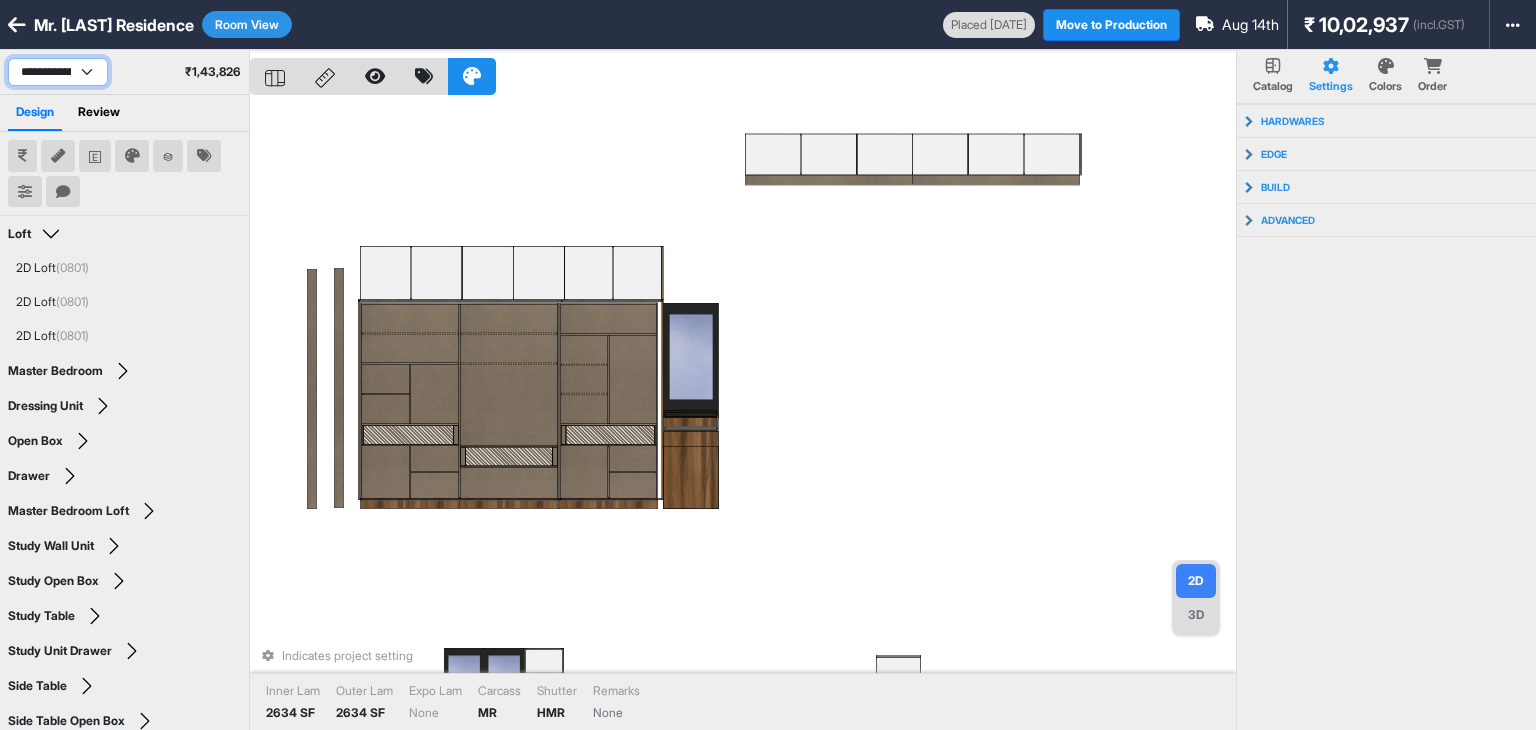 click on "**********" at bounding box center (58, 72) 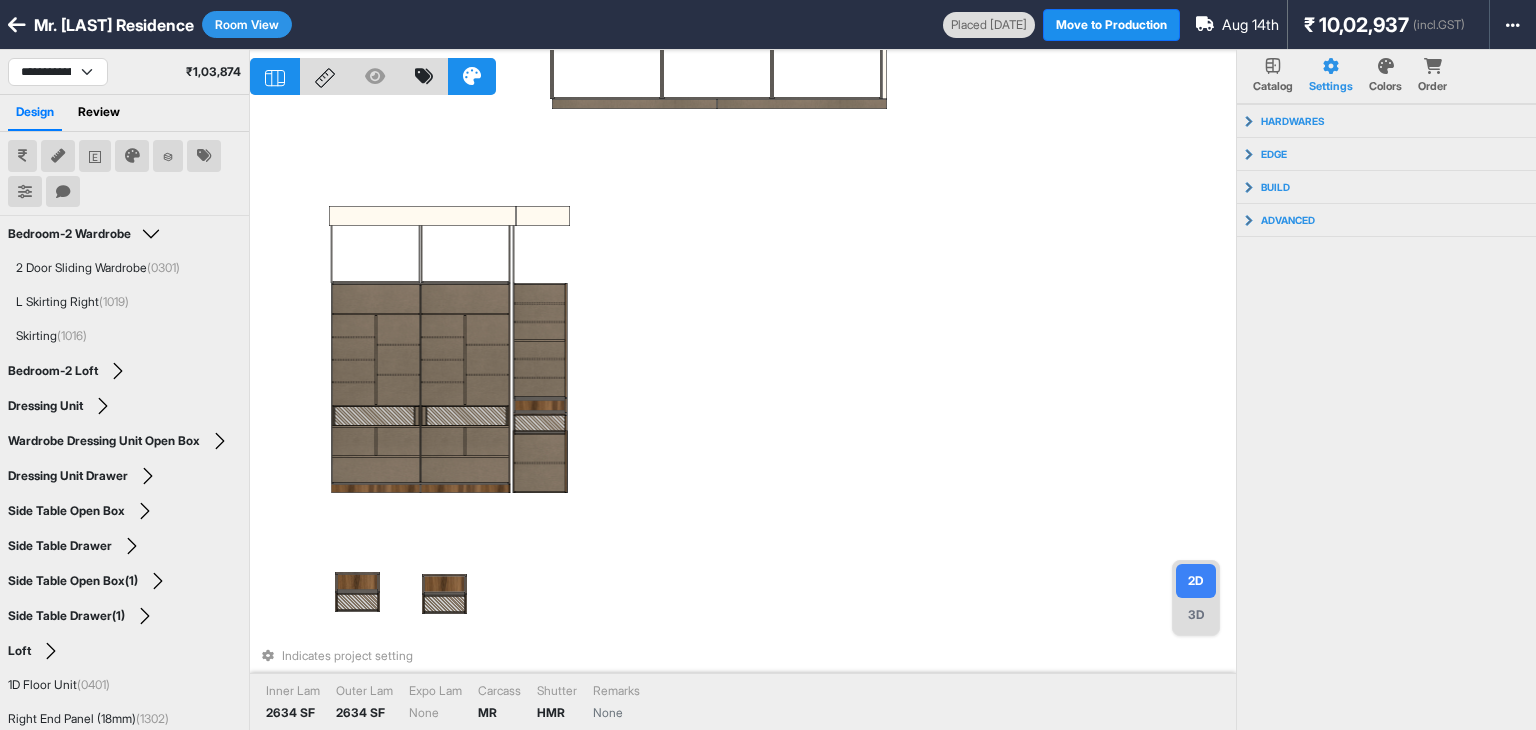 click on "3D" at bounding box center (1196, 615) 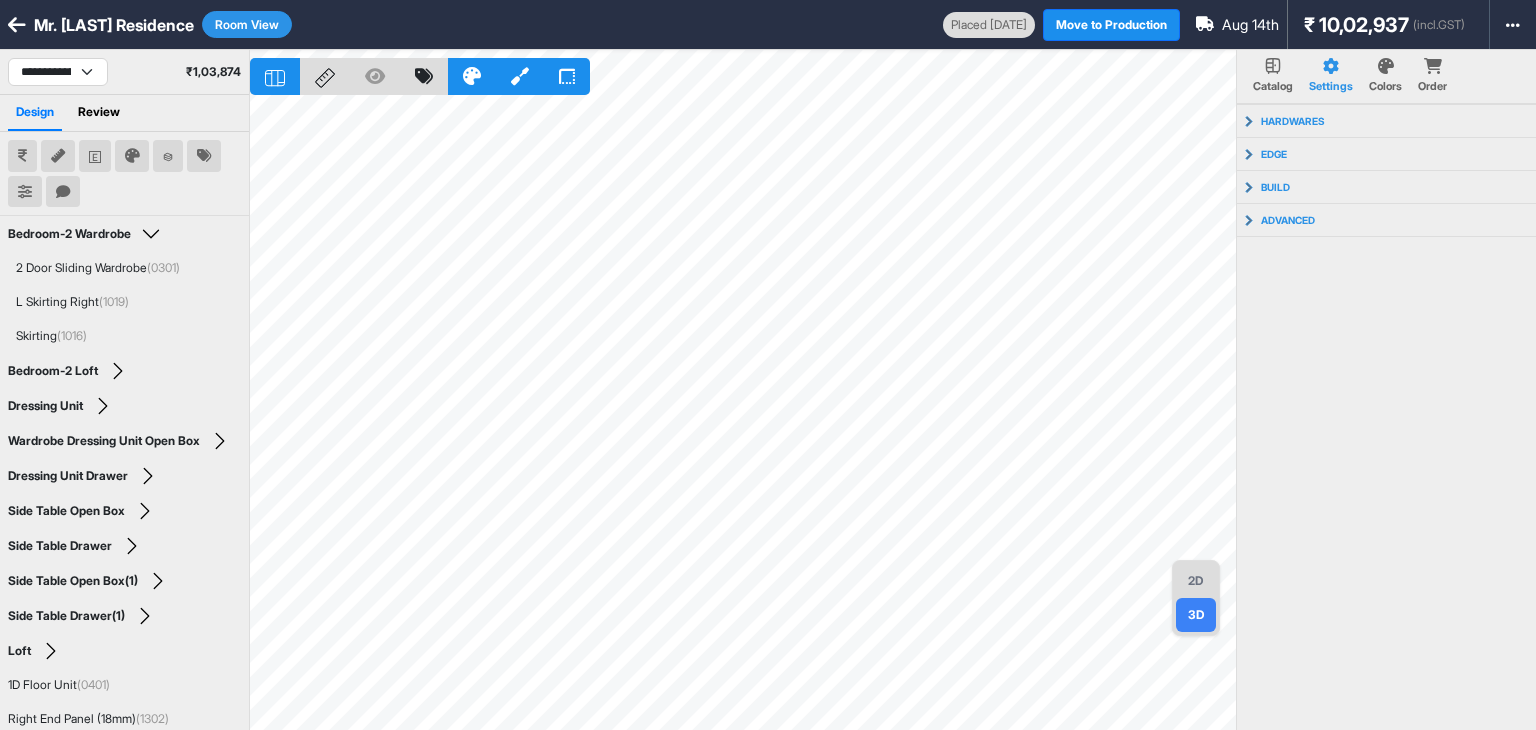click on "2D" at bounding box center [1196, 581] 